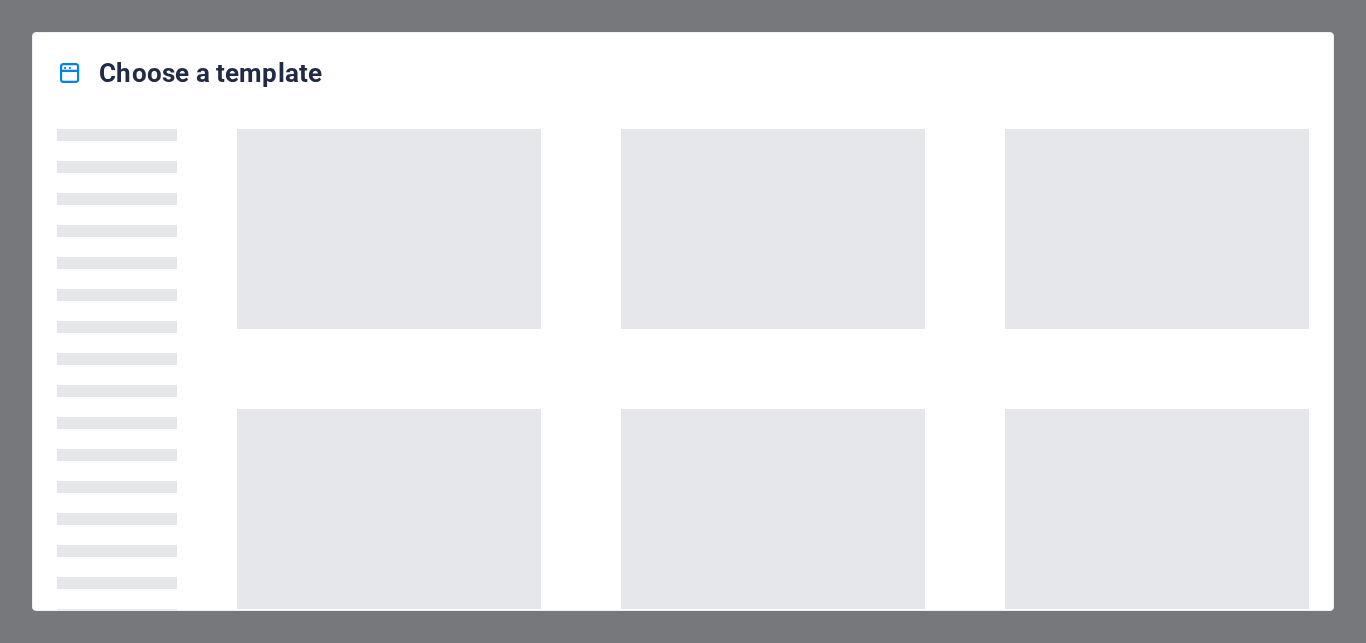scroll, scrollTop: 0, scrollLeft: 0, axis: both 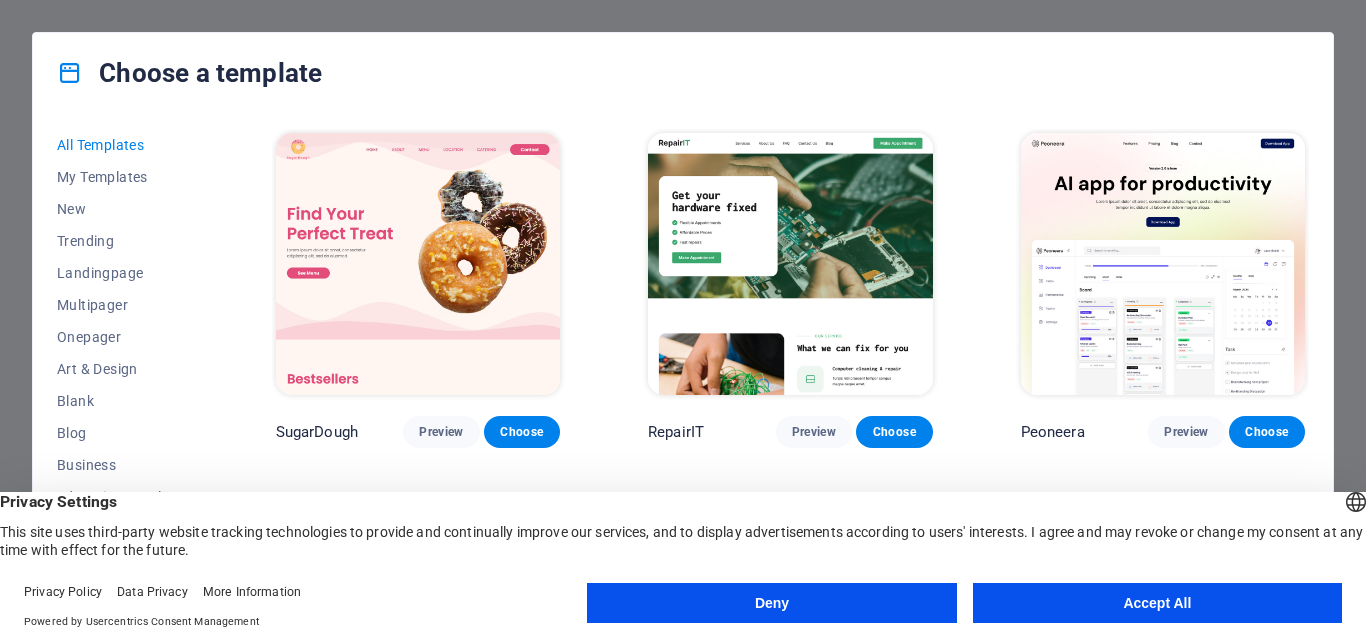 click on "Accept All" at bounding box center [1157, 603] 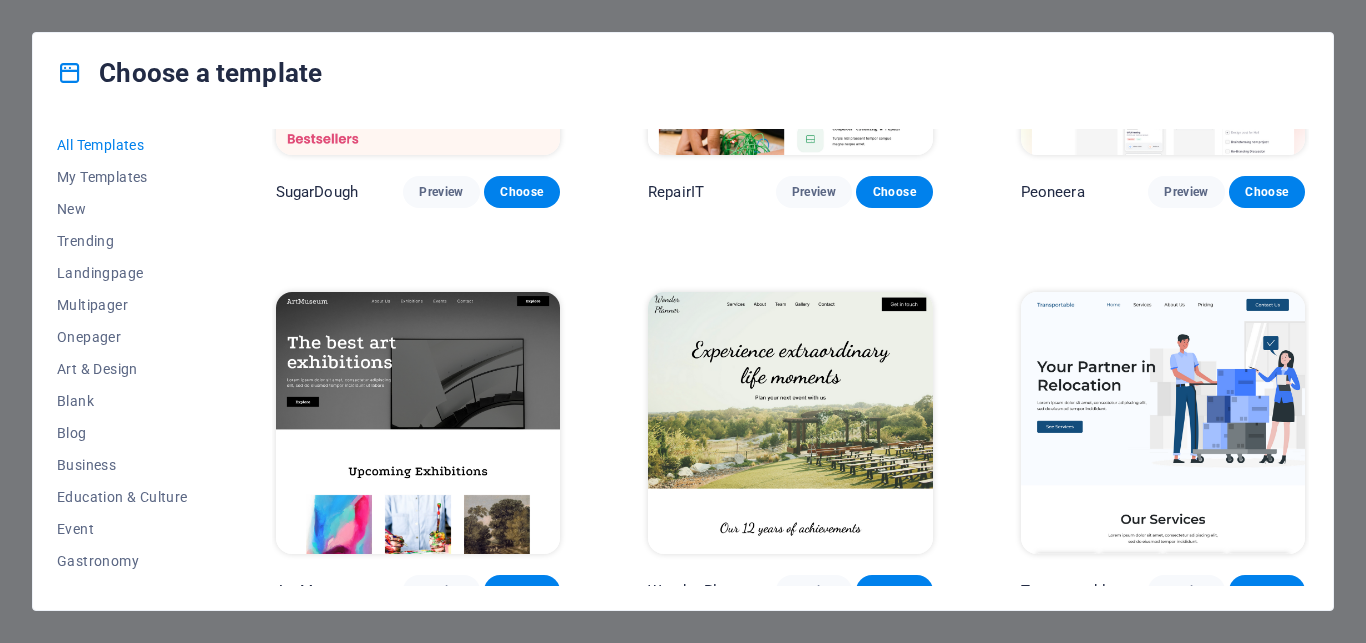 scroll, scrollTop: 255, scrollLeft: 0, axis: vertical 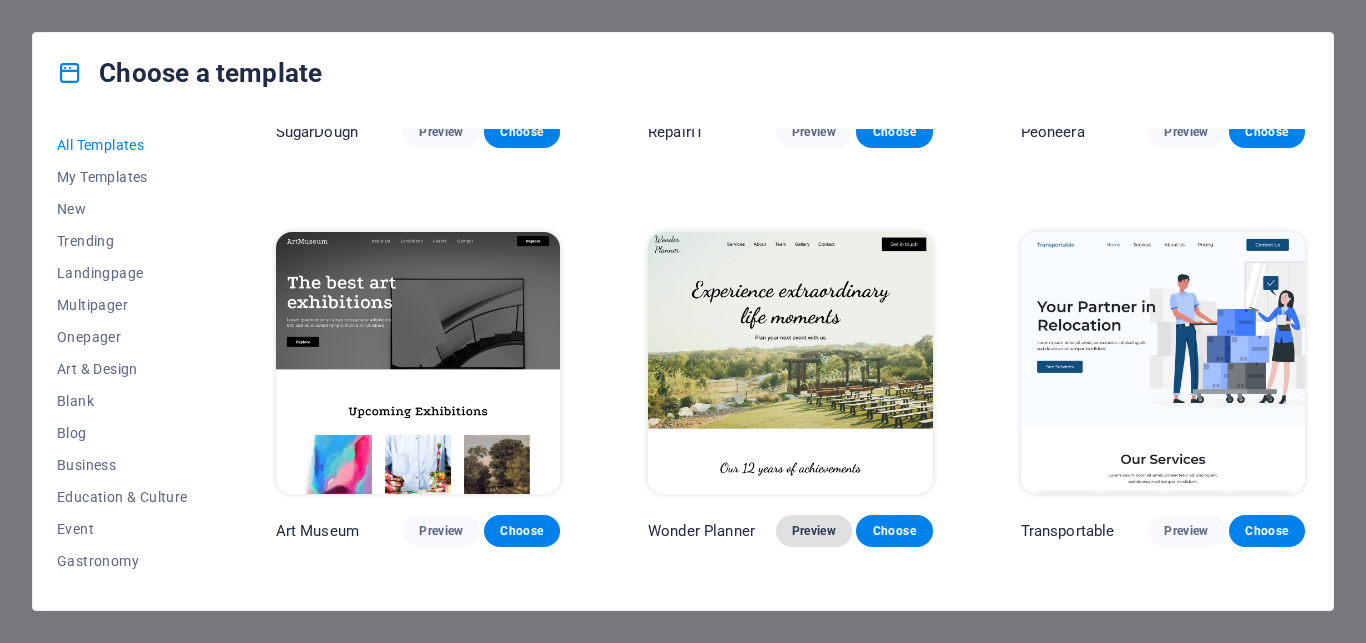 click on "Preview" at bounding box center (814, 531) 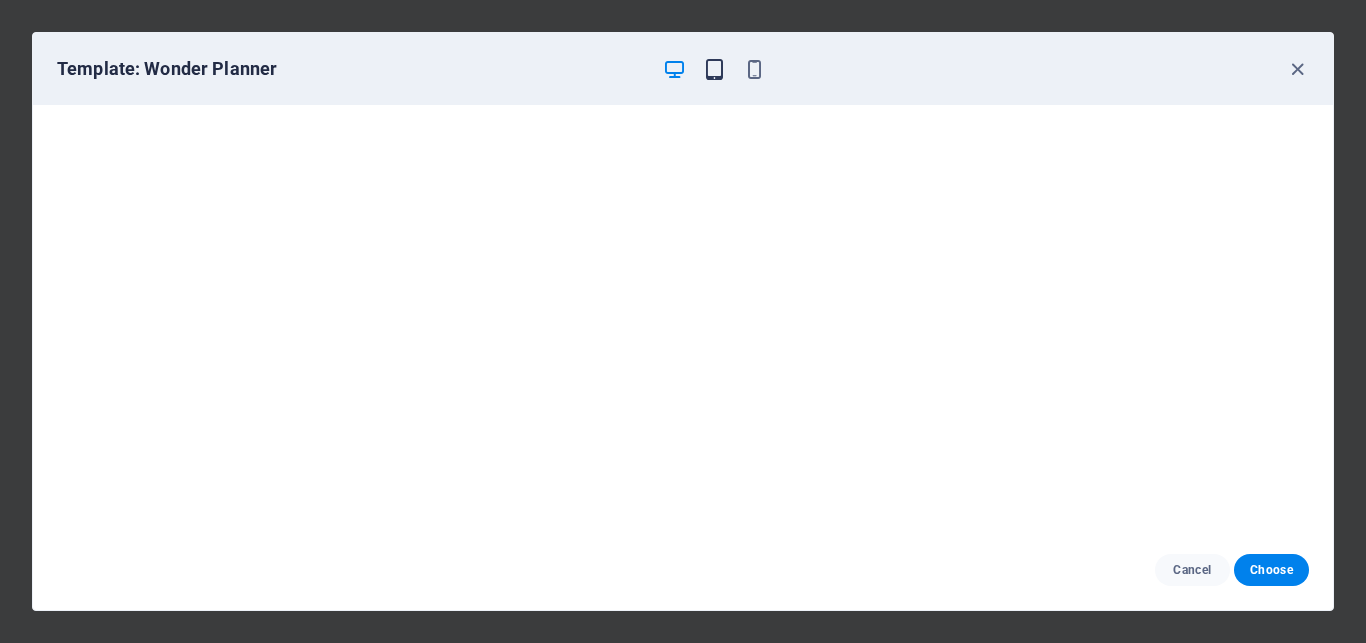 click at bounding box center [714, 69] 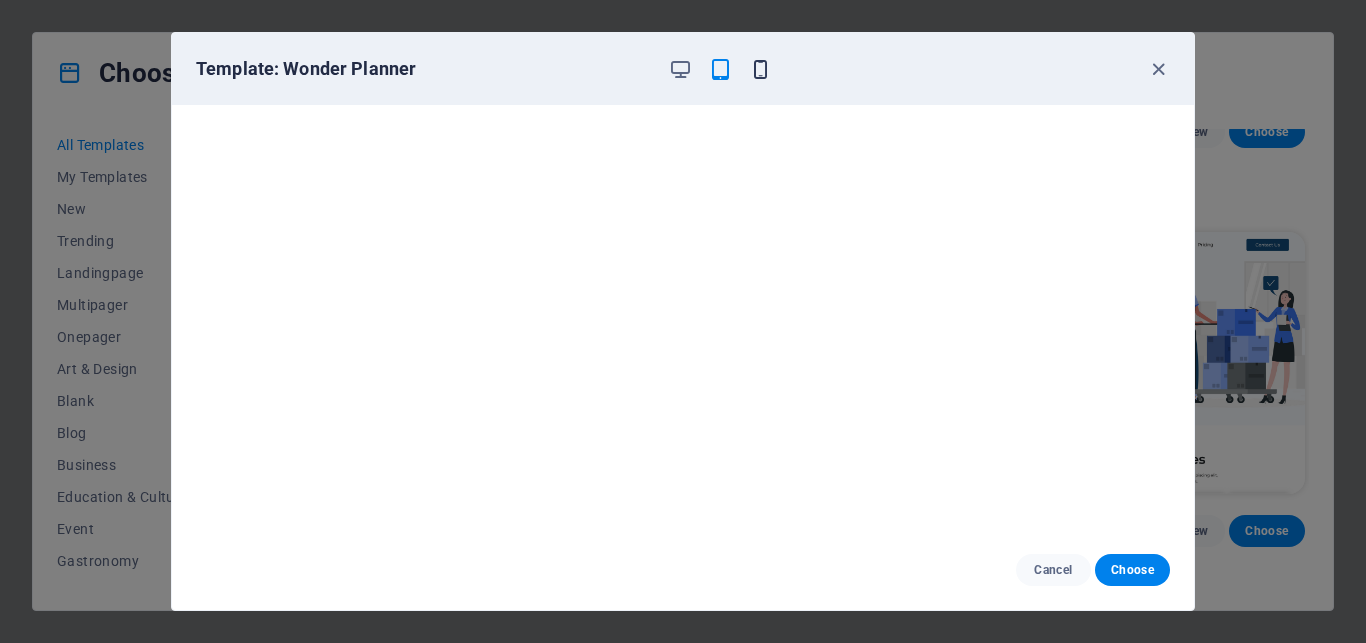 click at bounding box center [760, 69] 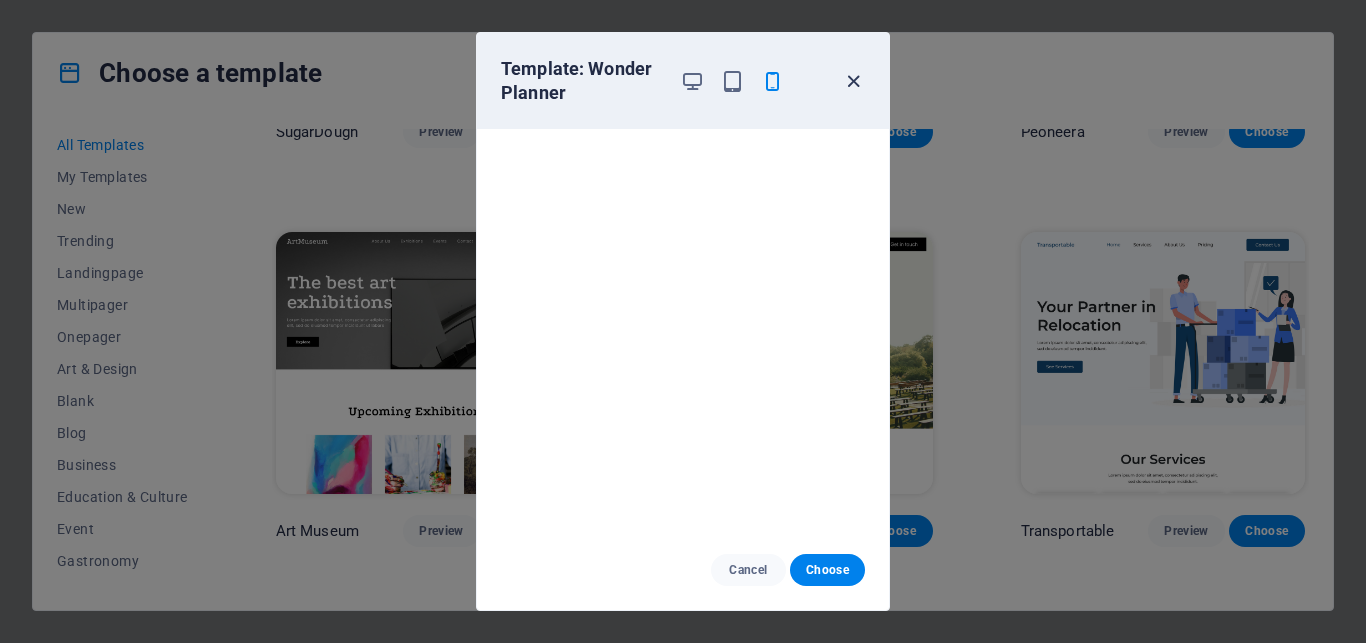 click at bounding box center [853, 81] 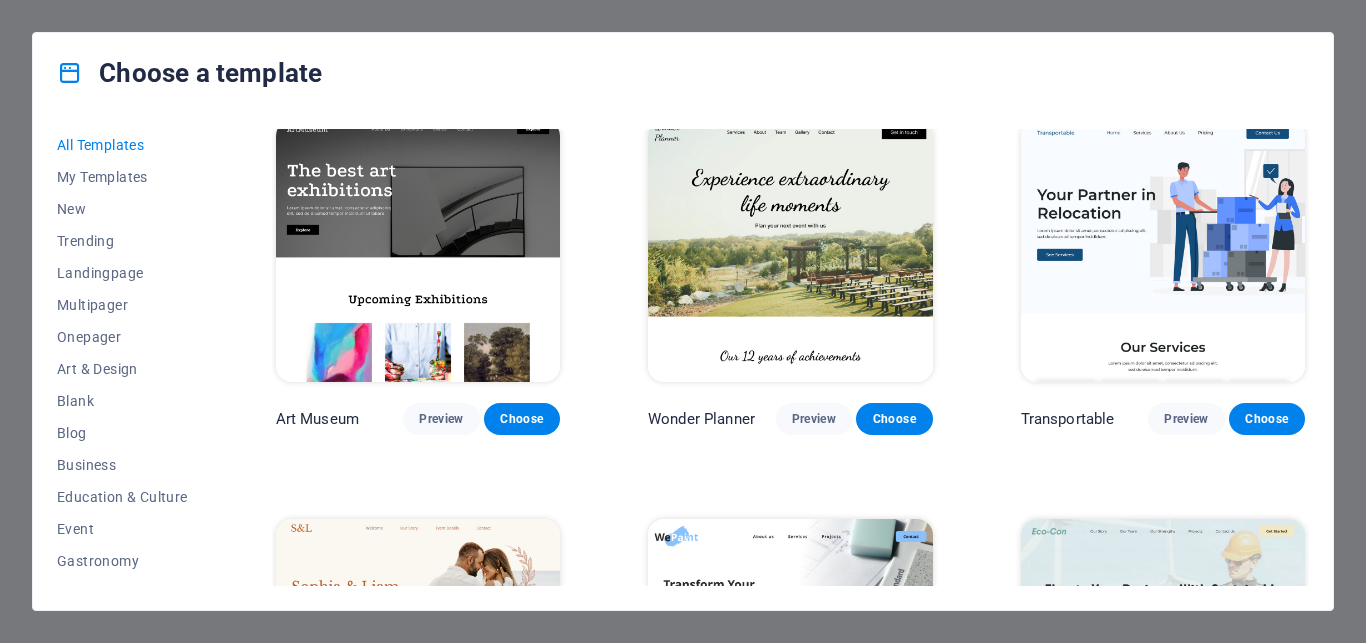 scroll, scrollTop: 361, scrollLeft: 0, axis: vertical 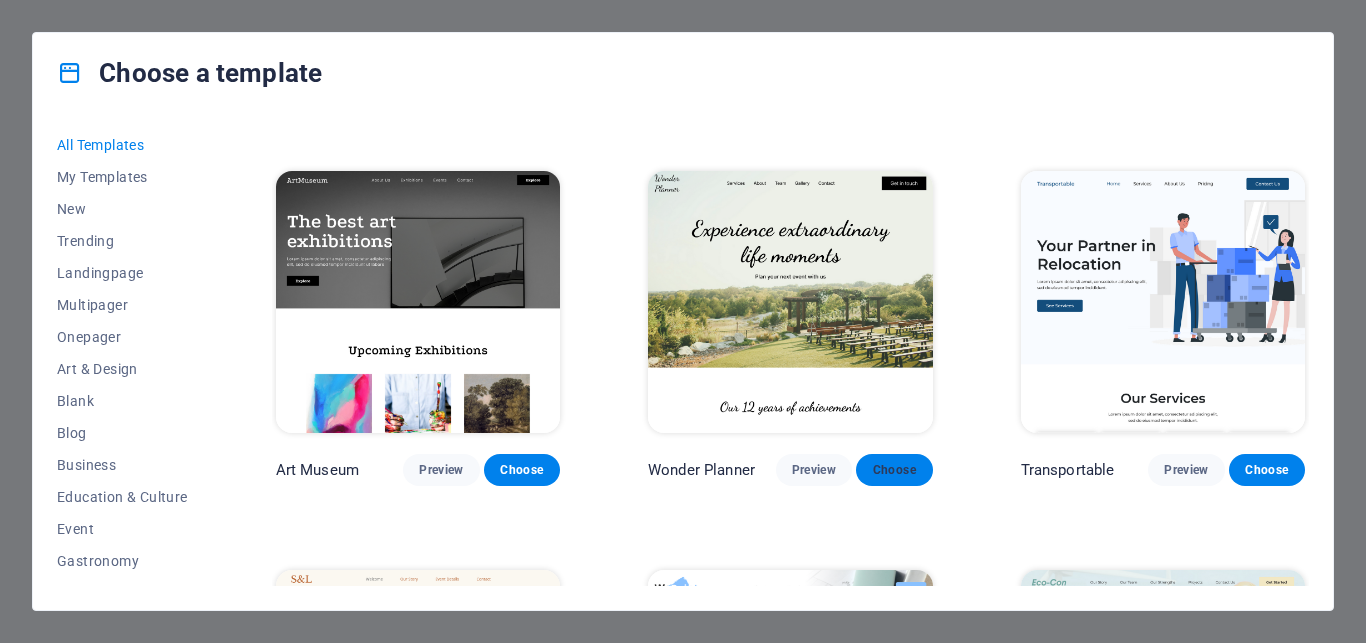 click on "Choose" at bounding box center (894, 470) 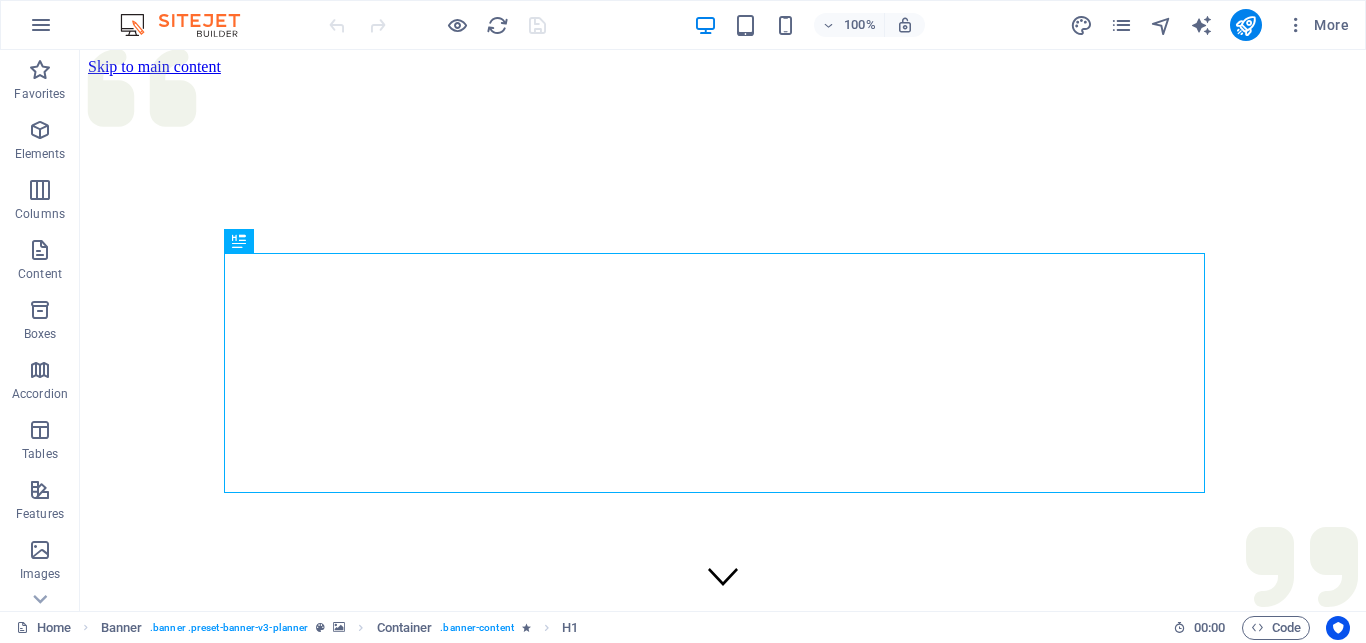 scroll, scrollTop: 0, scrollLeft: 0, axis: both 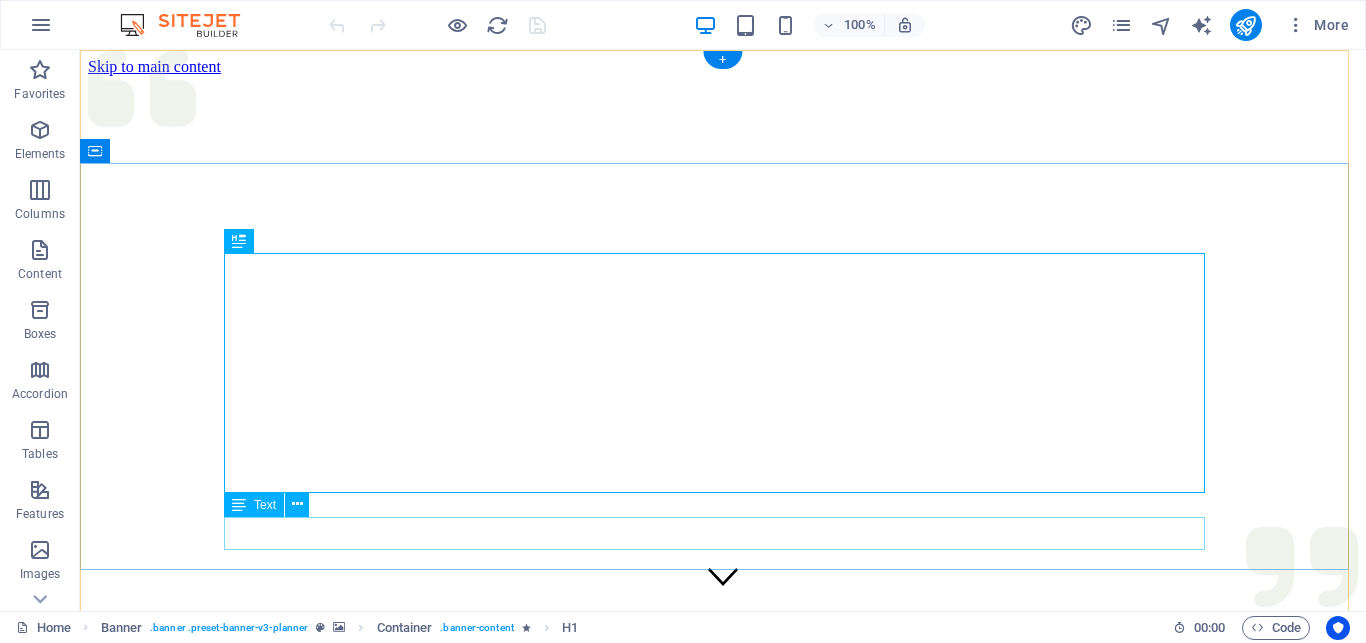 click on "Plan your next event with us" at bounding box center (723, 1444) 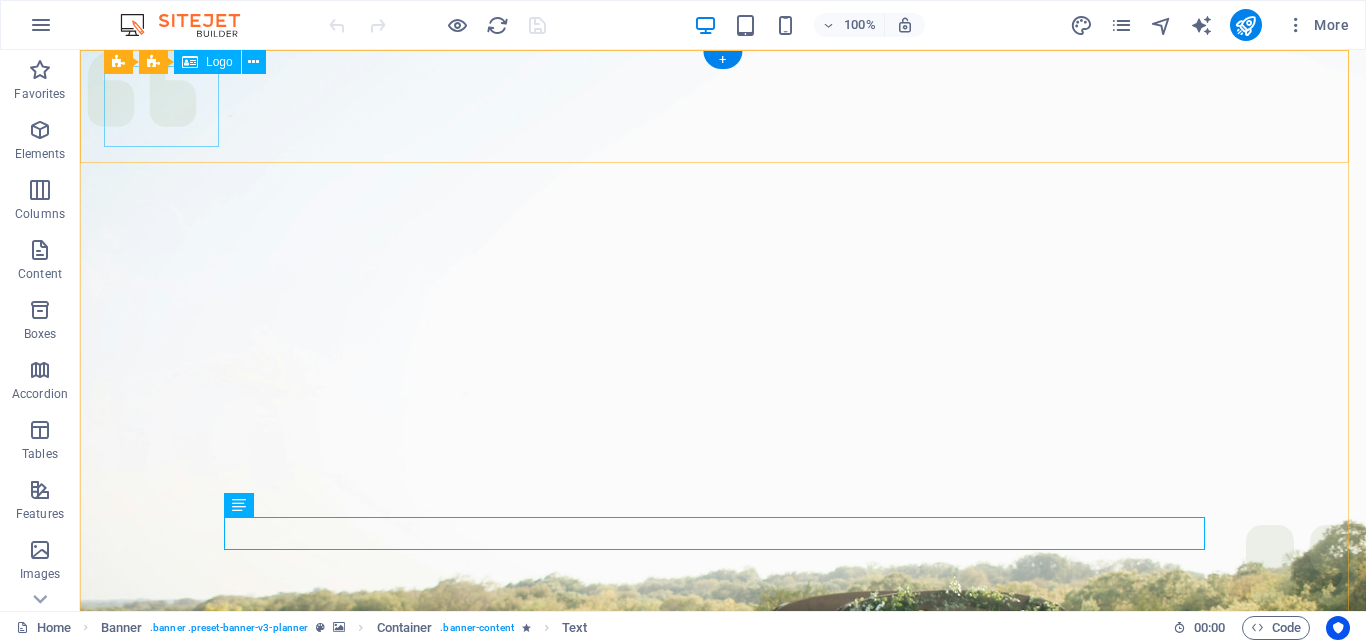click at bounding box center [723, 1006] 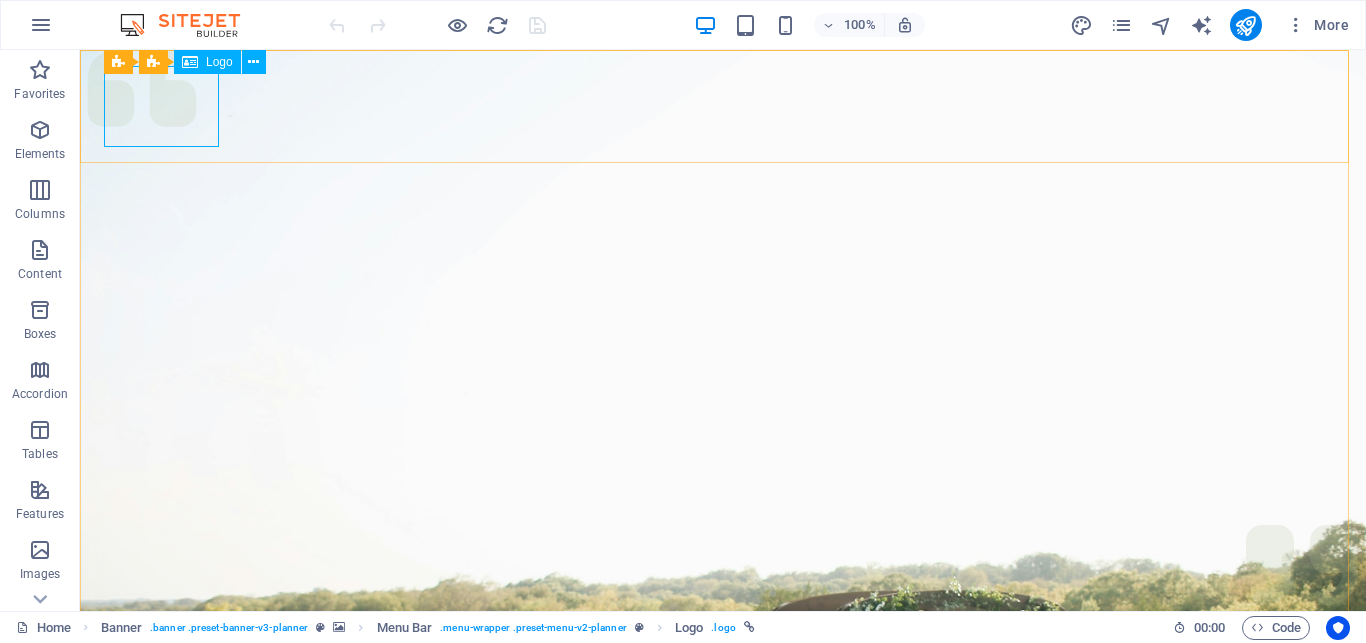 click on "Logo" at bounding box center [219, 62] 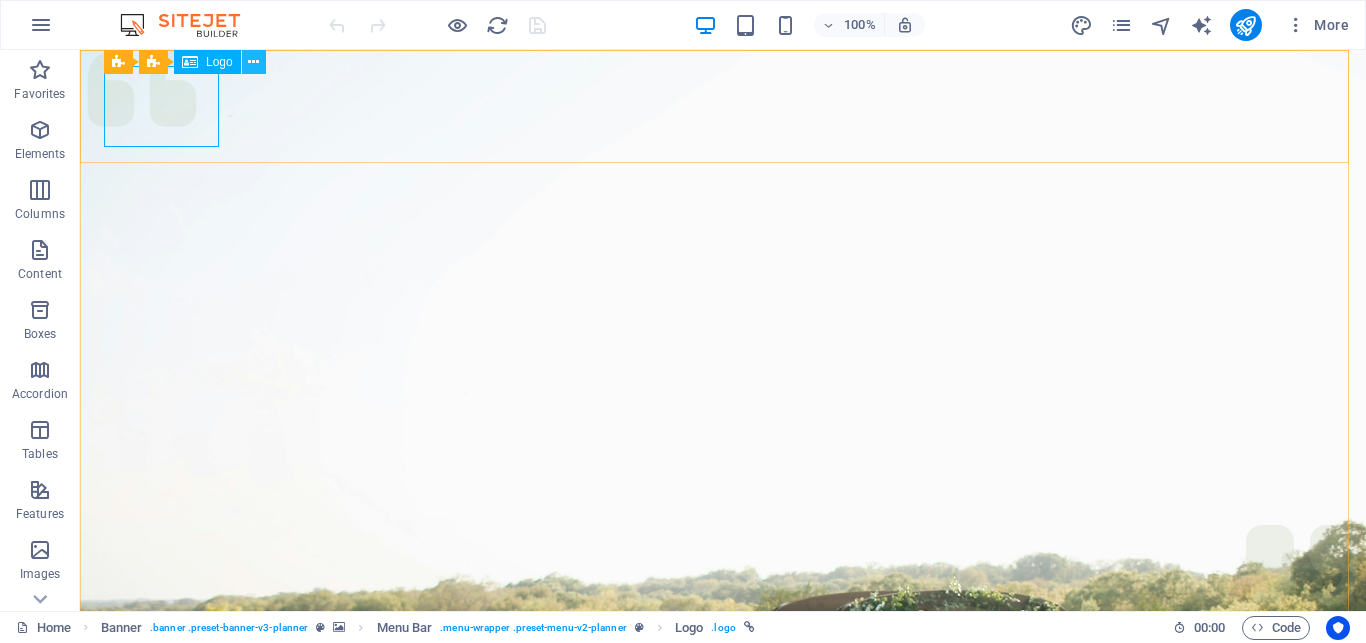 click at bounding box center [253, 62] 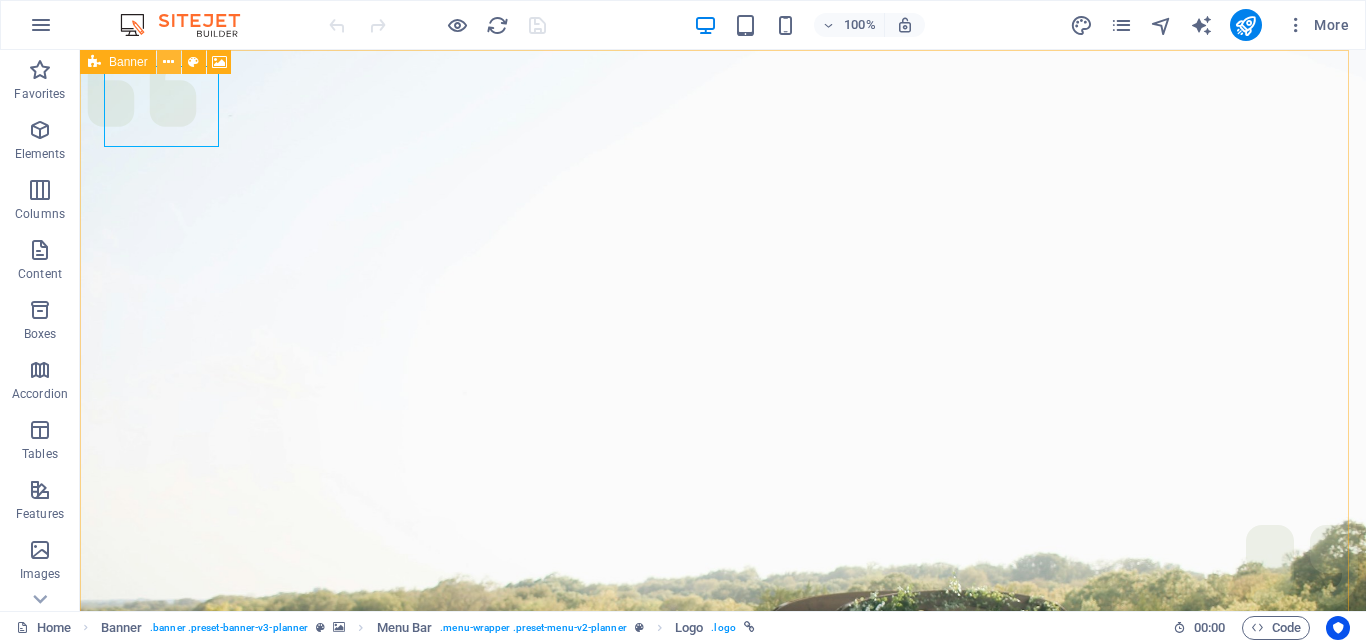 click at bounding box center (168, 62) 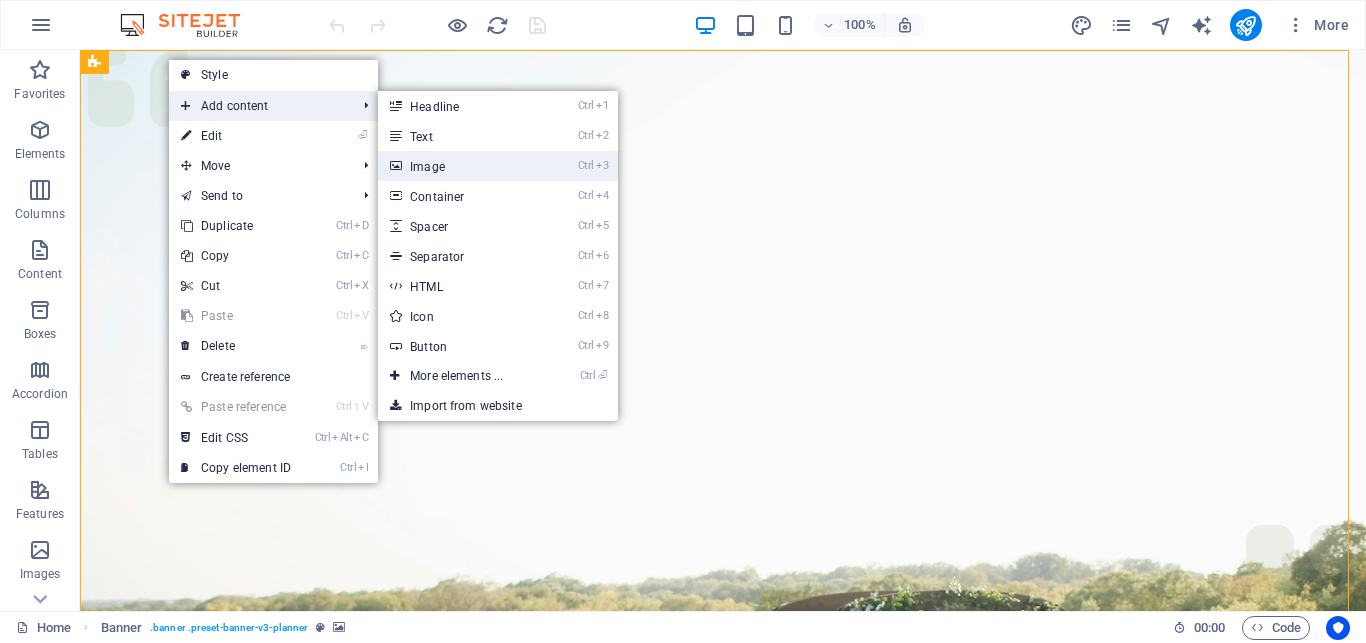 click on "Ctrl 3  Image" at bounding box center [460, 166] 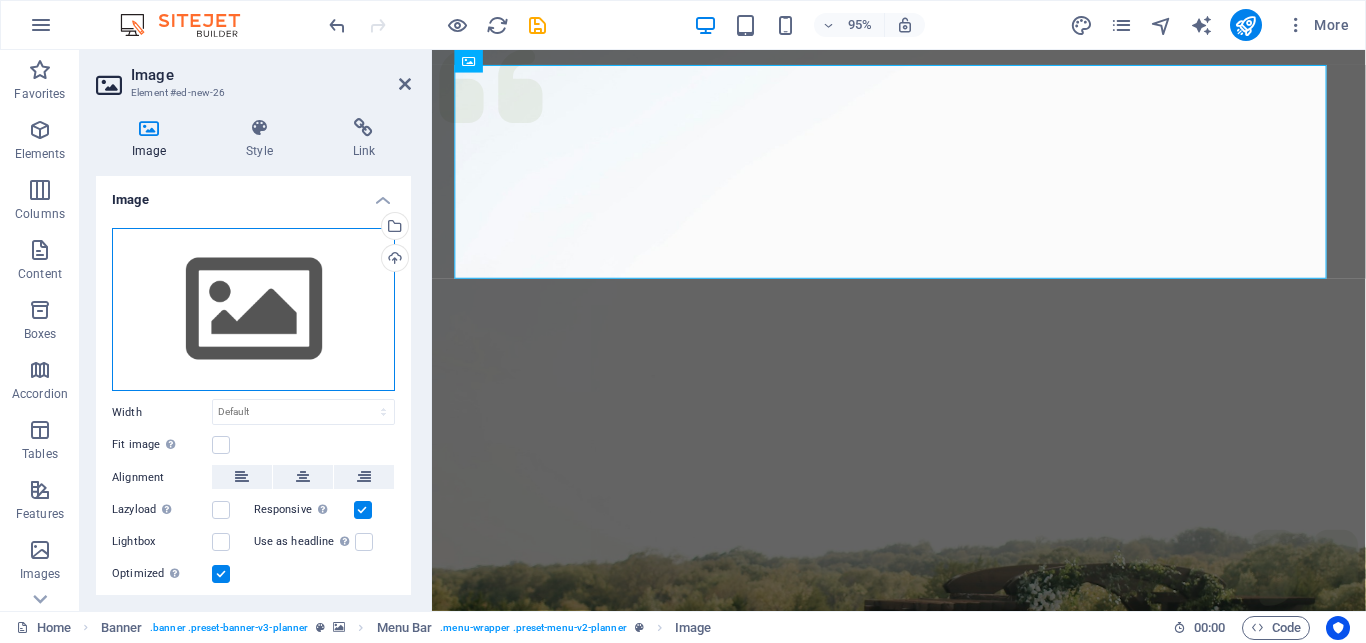 click on "Drag files here, click to choose files or select files from Files or our free stock photos & videos" at bounding box center (253, 310) 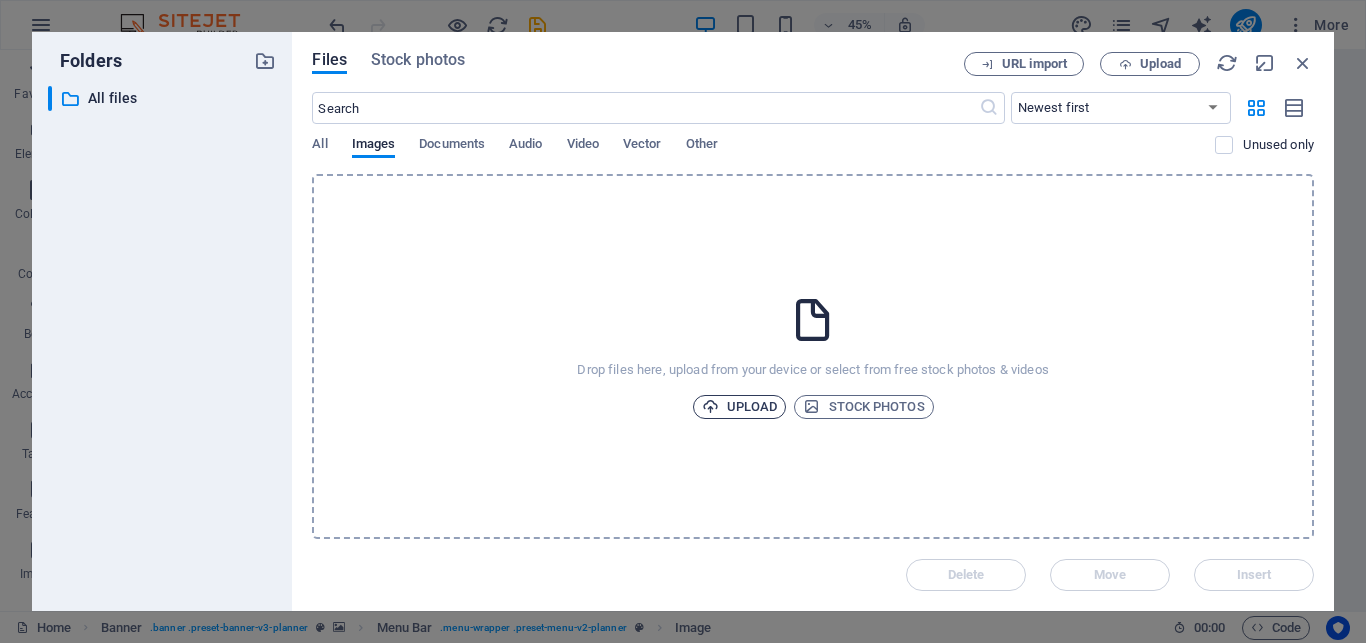 click on "Upload" at bounding box center [740, 407] 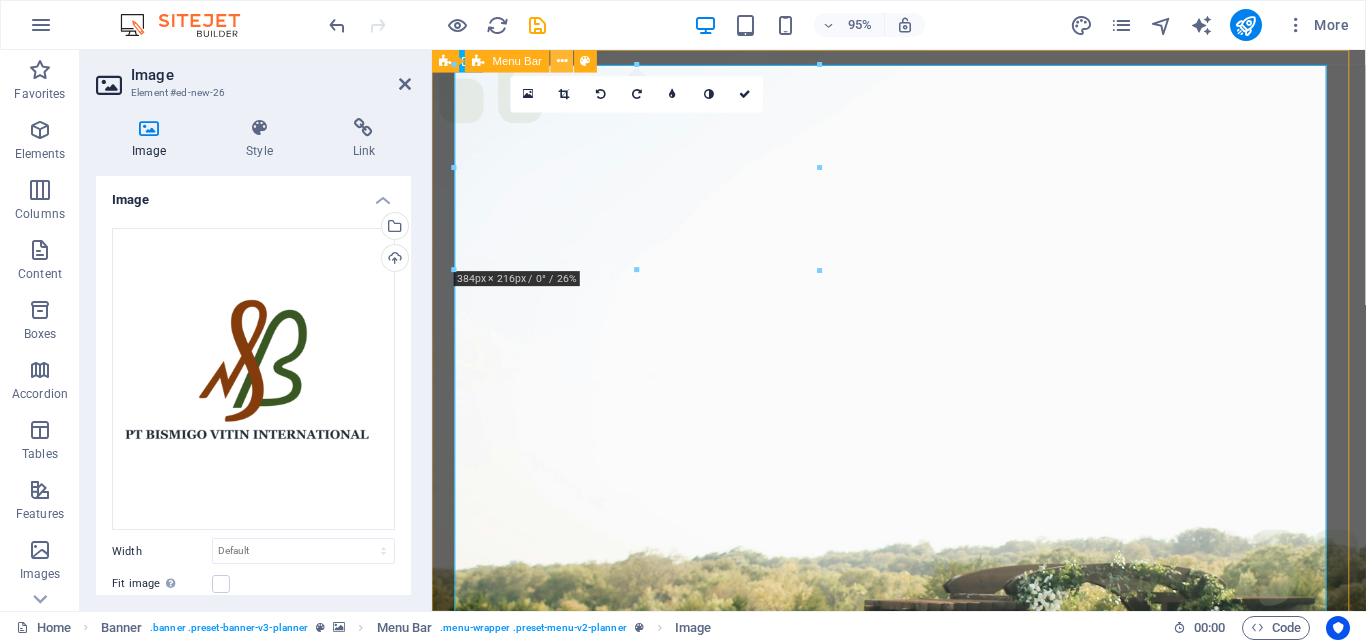 click at bounding box center (562, 61) 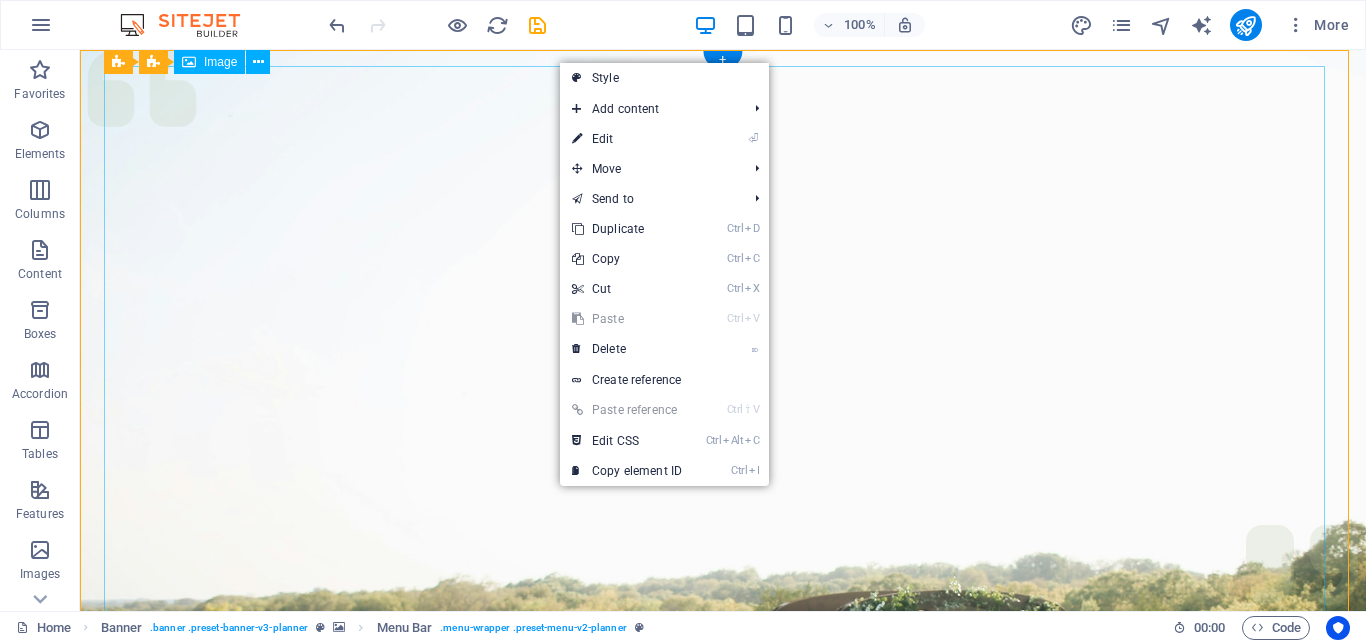 click at bounding box center [723, 1629] 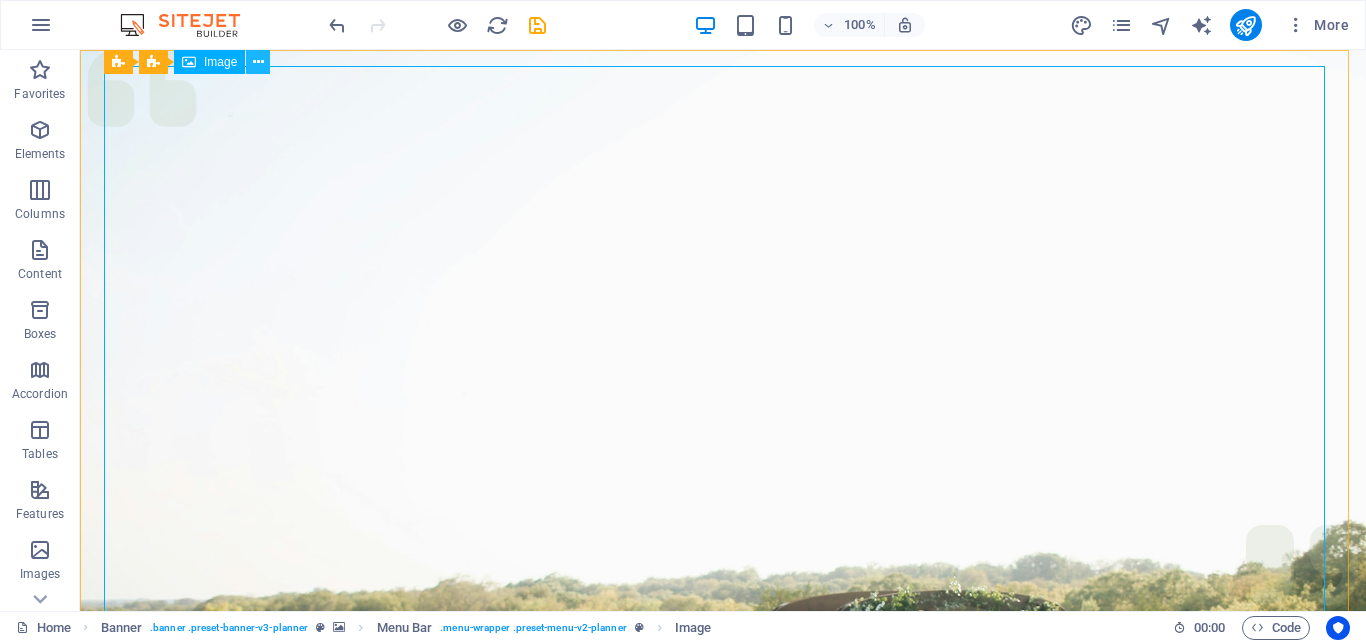 click at bounding box center (258, 62) 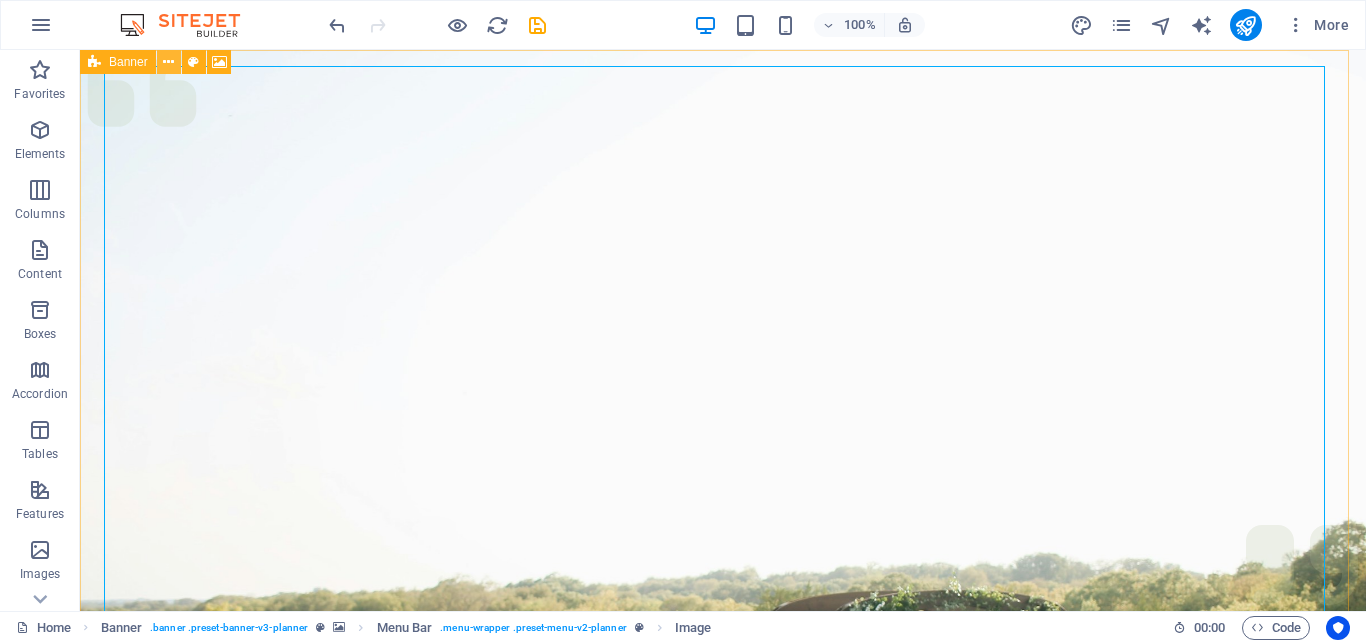 click at bounding box center [168, 62] 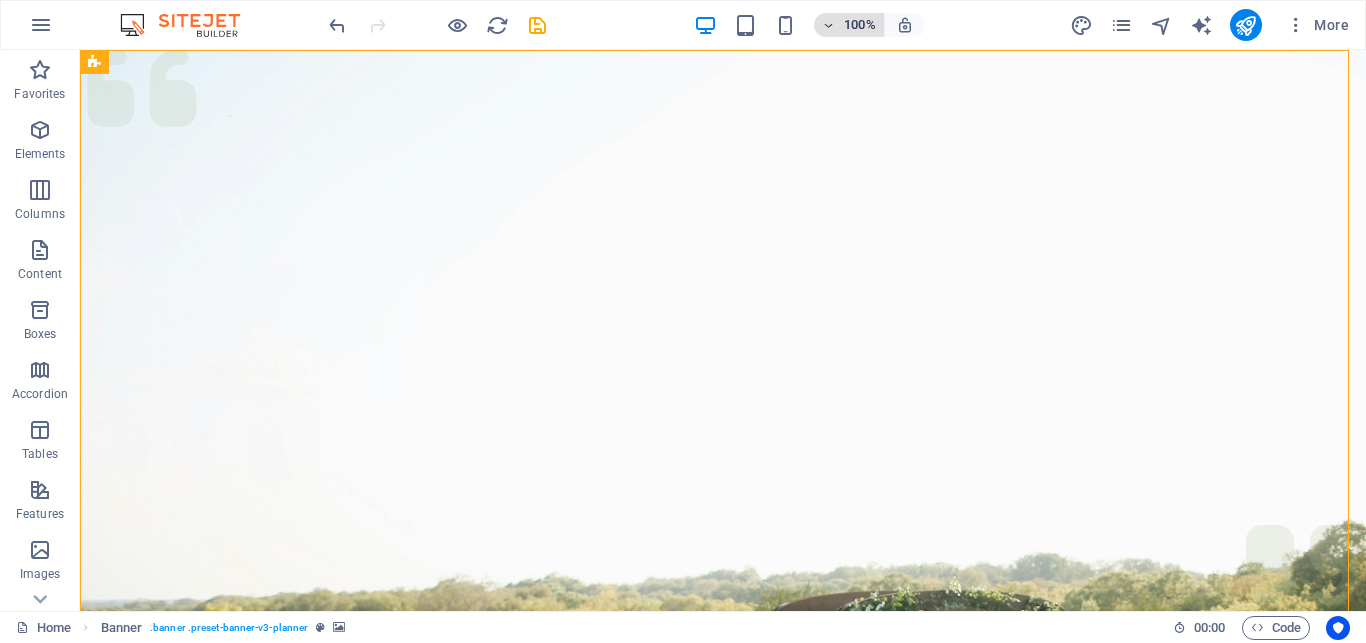click at bounding box center [829, 25] 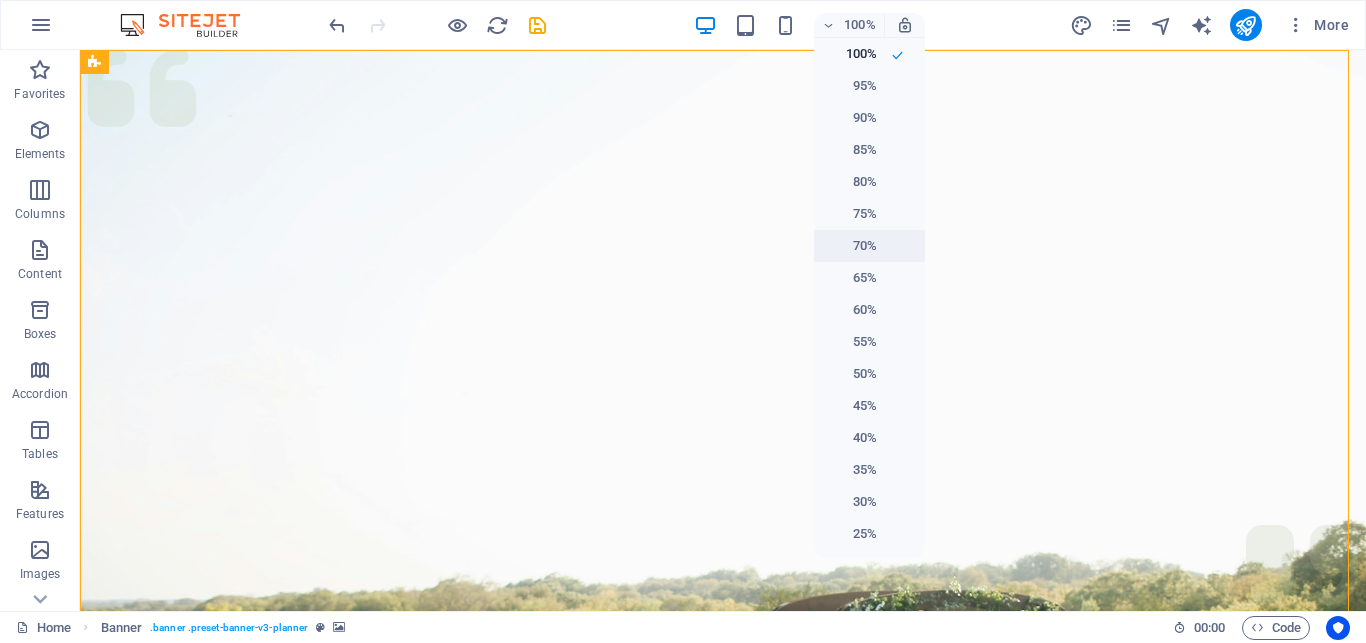 click on "70%" at bounding box center (851, 246) 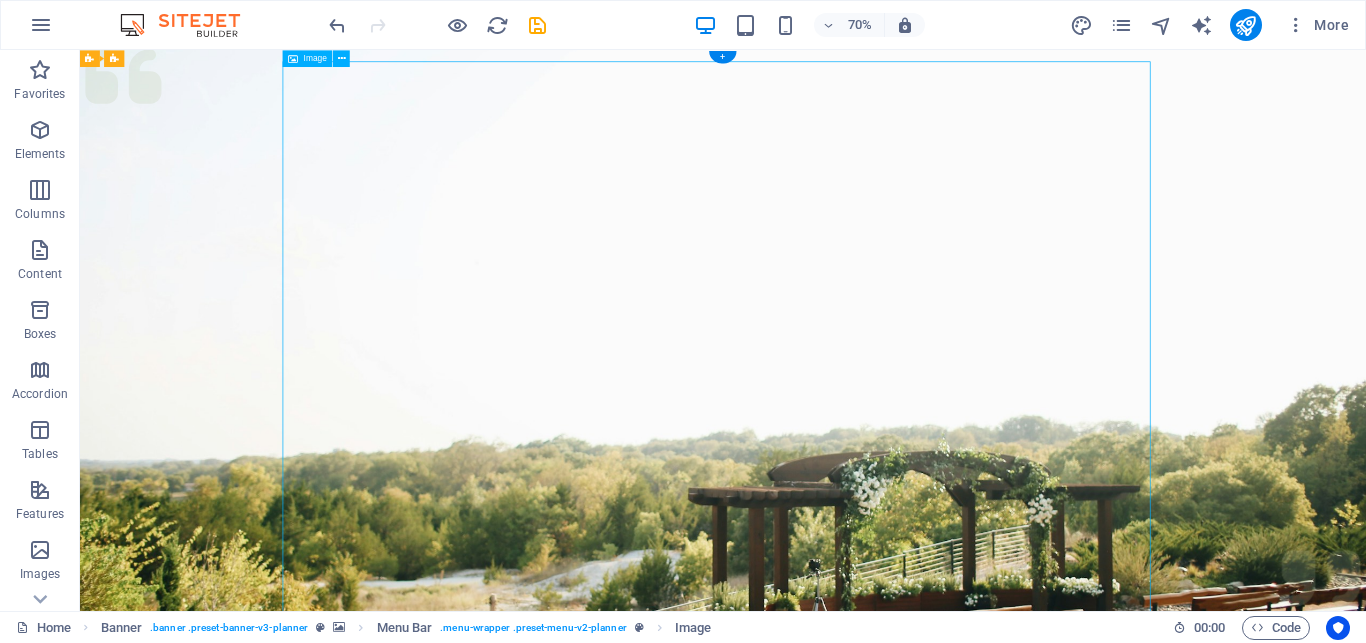 drag, startPoint x: 1601, startPoint y: 249, endPoint x: 1471, endPoint y: 240, distance: 130.31117 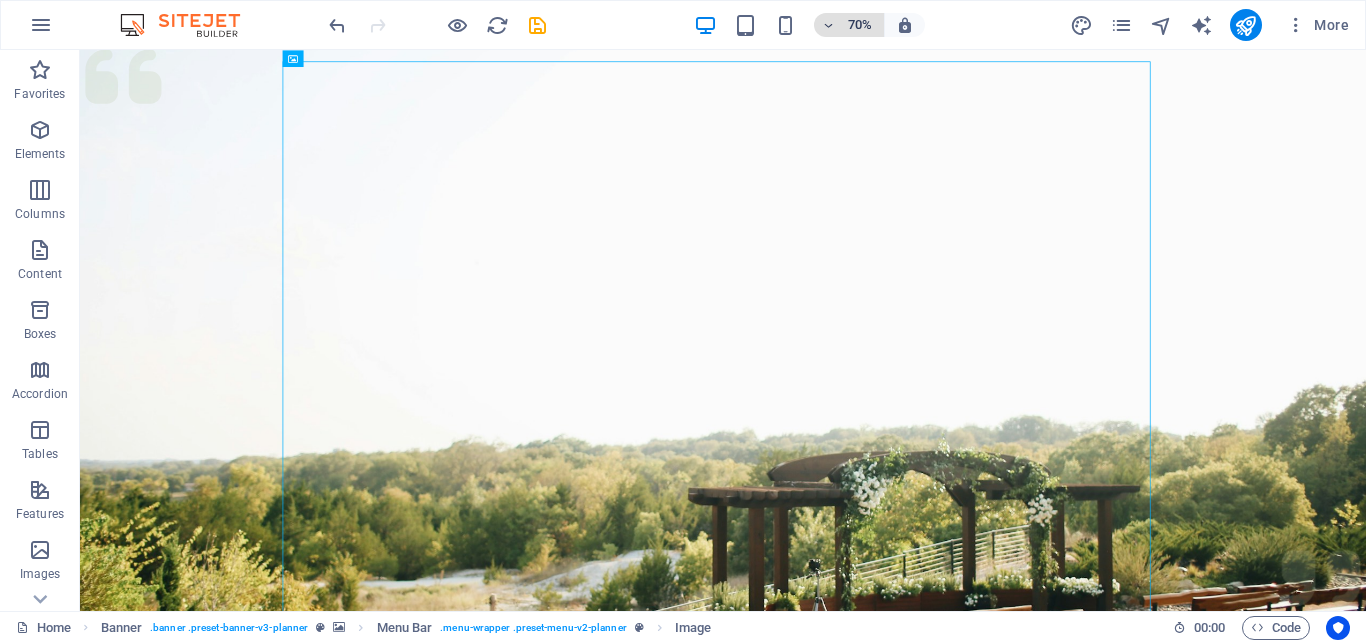 click at bounding box center (829, 25) 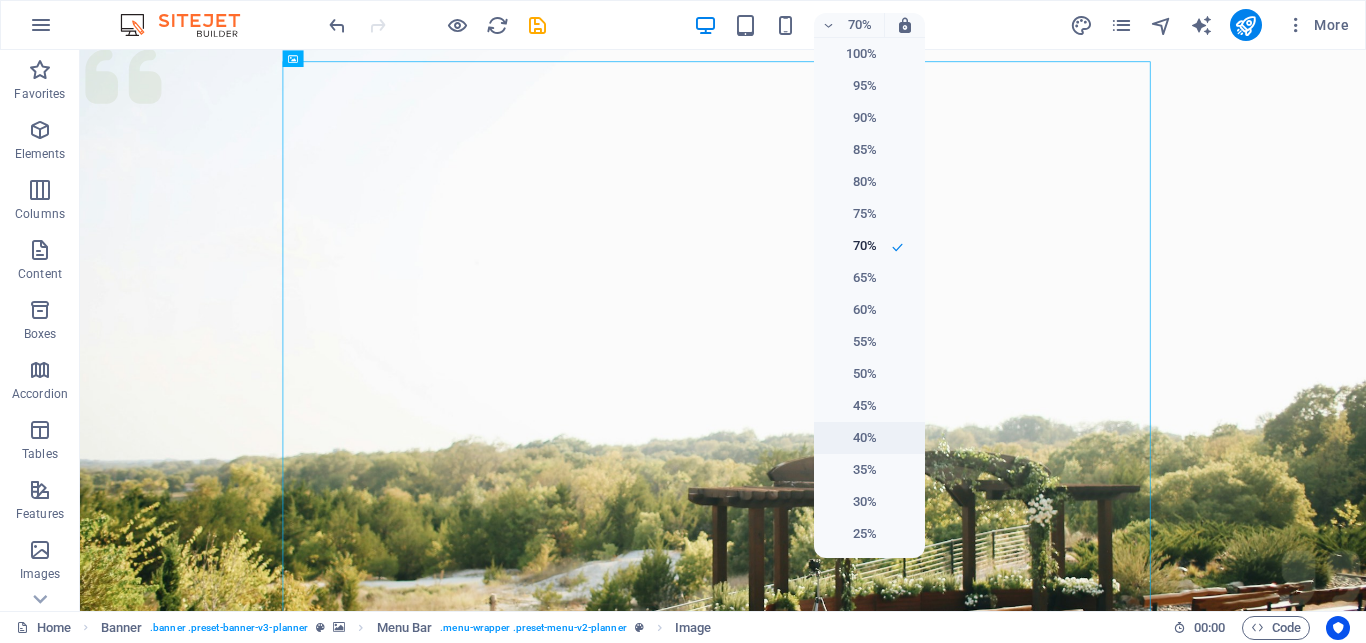 click on "40%" at bounding box center [851, 438] 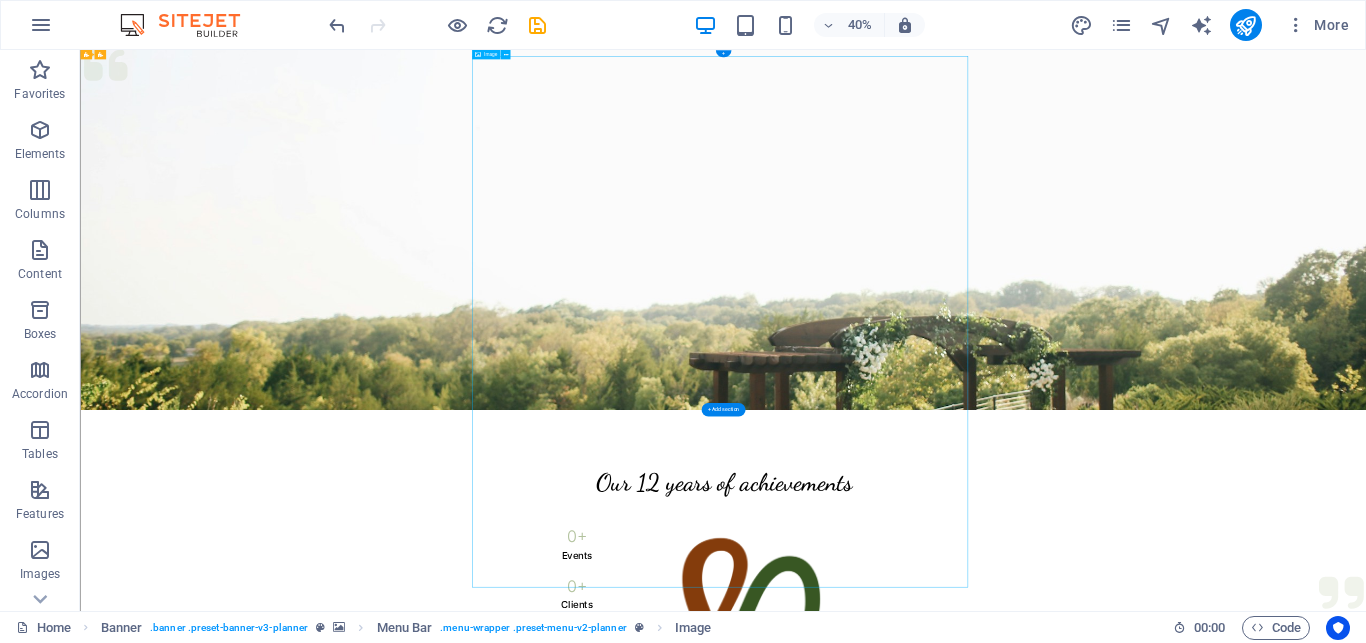 click at bounding box center (1688, 1630) 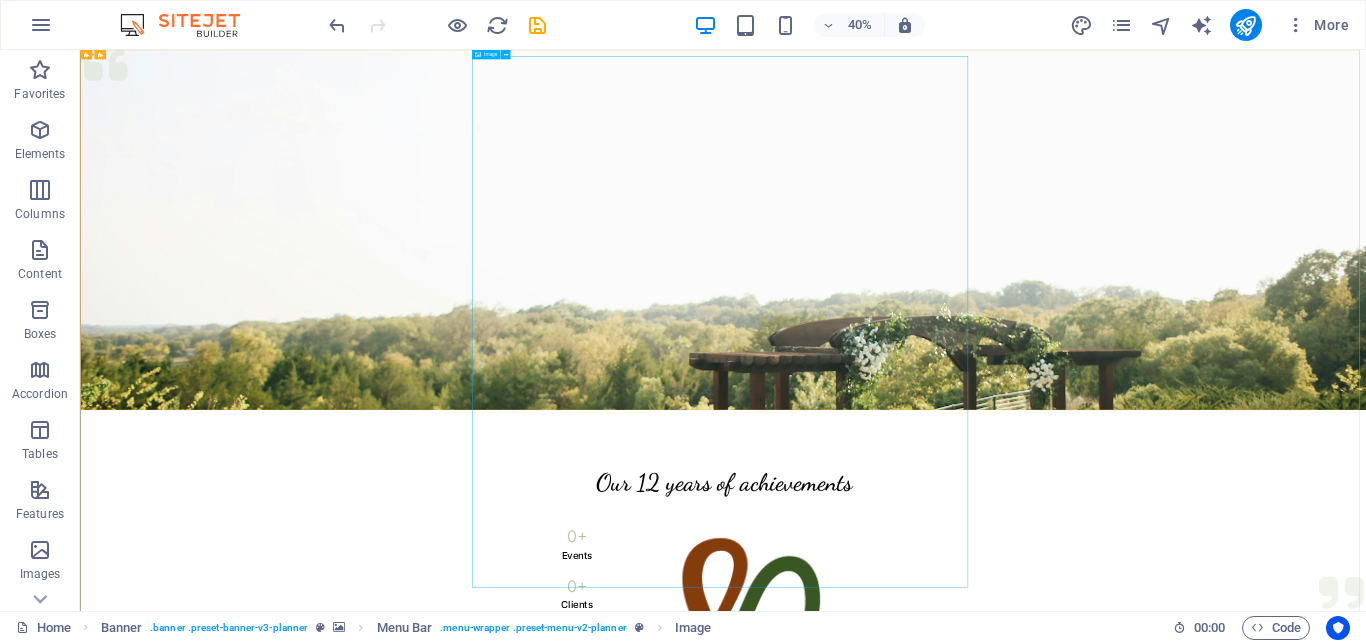 drag, startPoint x: 1038, startPoint y: 25, endPoint x: 490, endPoint y: 53, distance: 548.71484 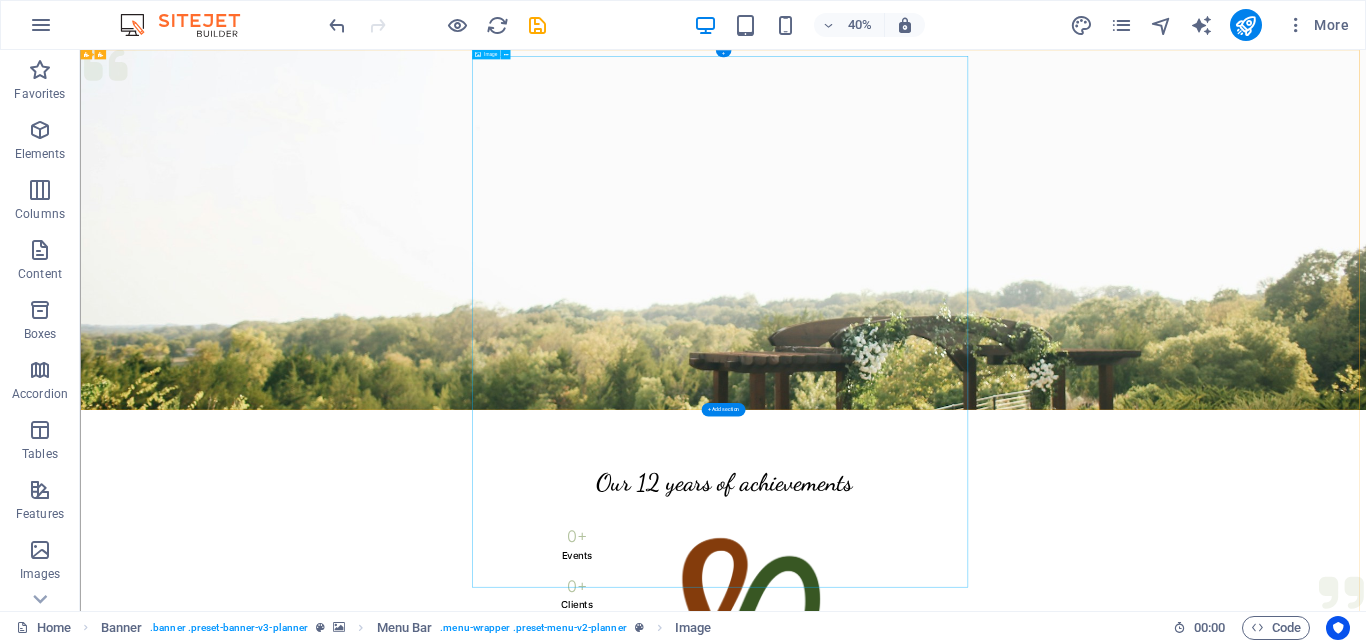drag, startPoint x: 812, startPoint y: 458, endPoint x: 1670, endPoint y: 718, distance: 896.5289 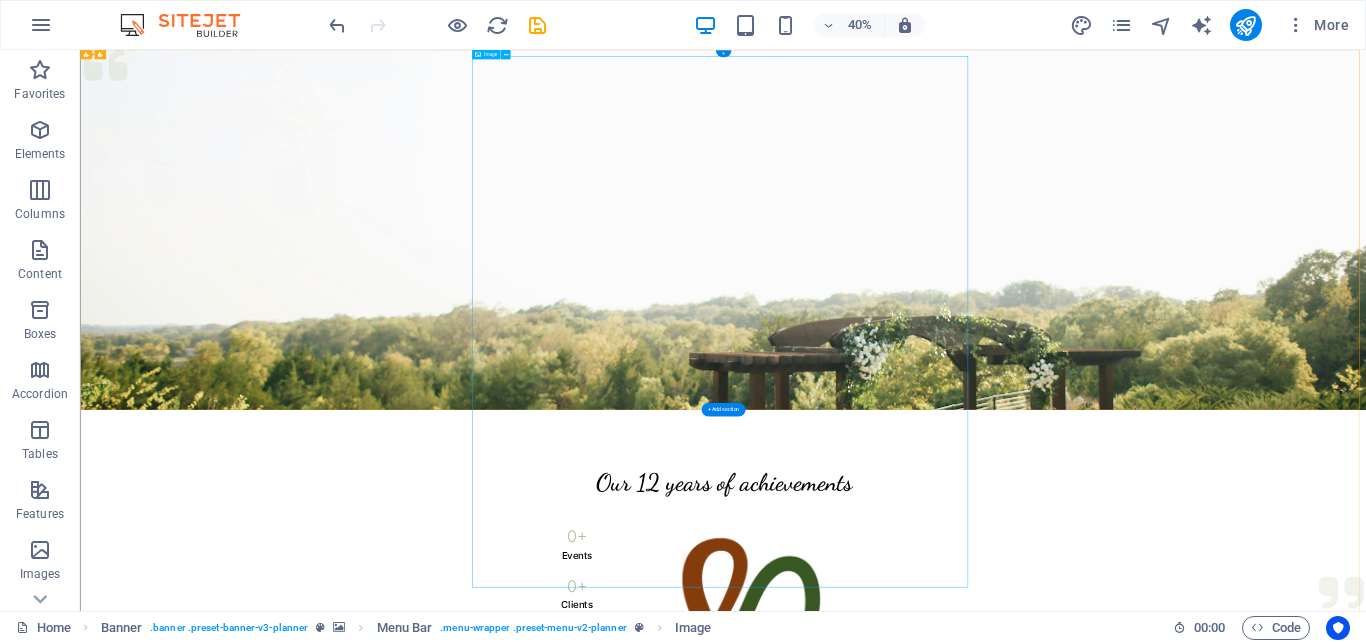 click at bounding box center (1688, 1630) 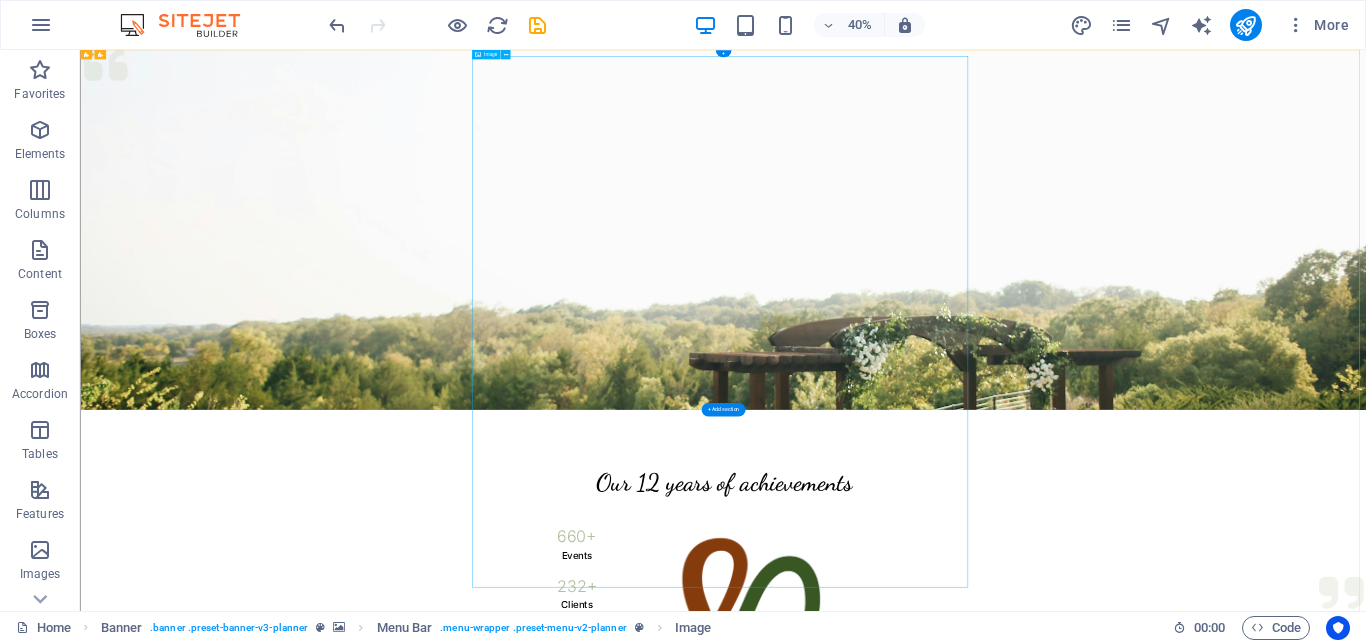 click at bounding box center (1688, 1630) 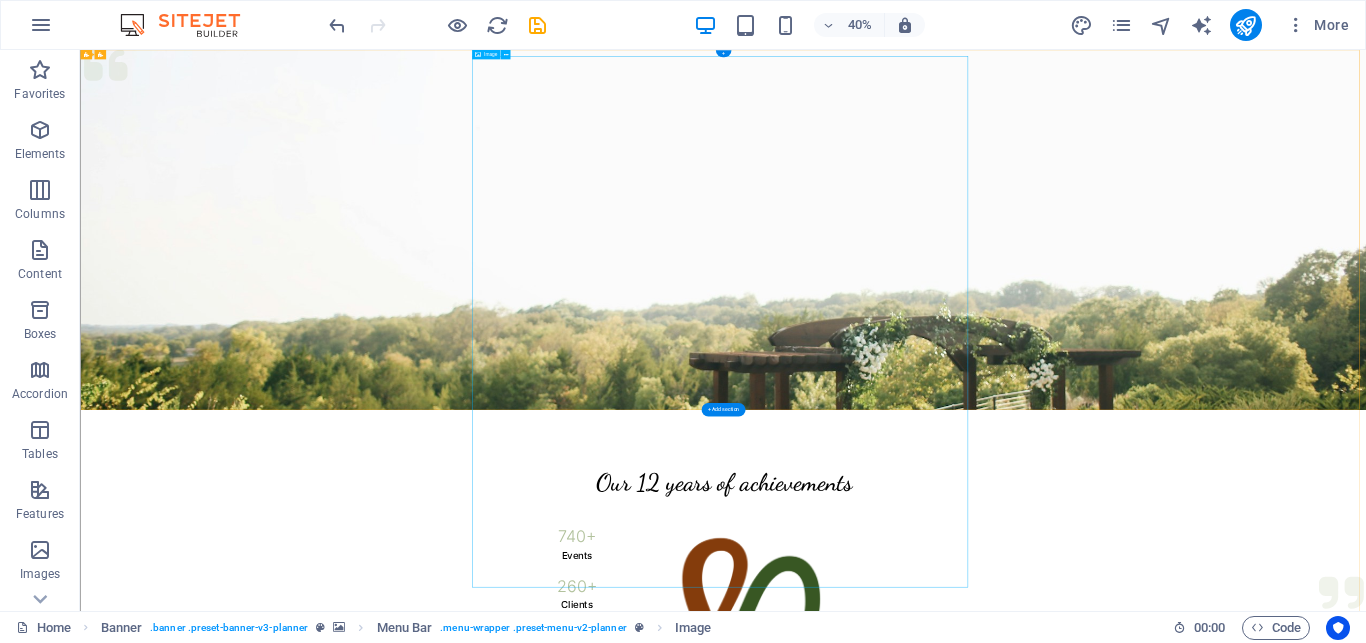 click at bounding box center (1688, 1630) 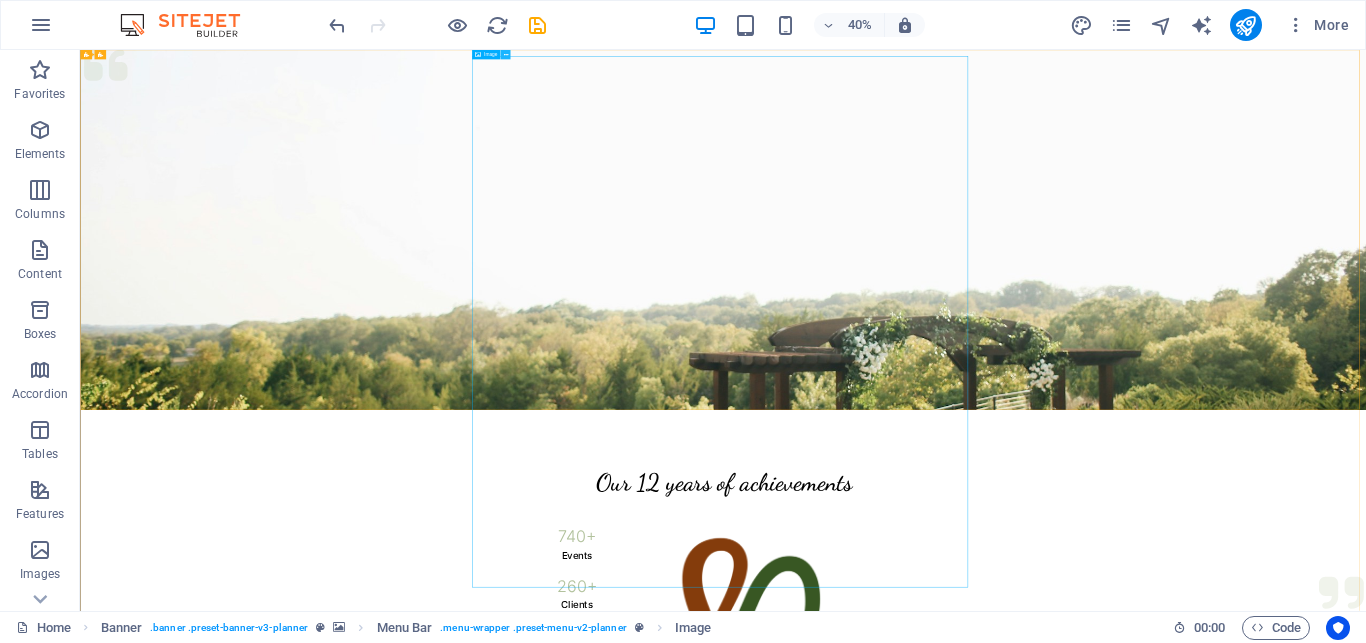 click at bounding box center (506, 55) 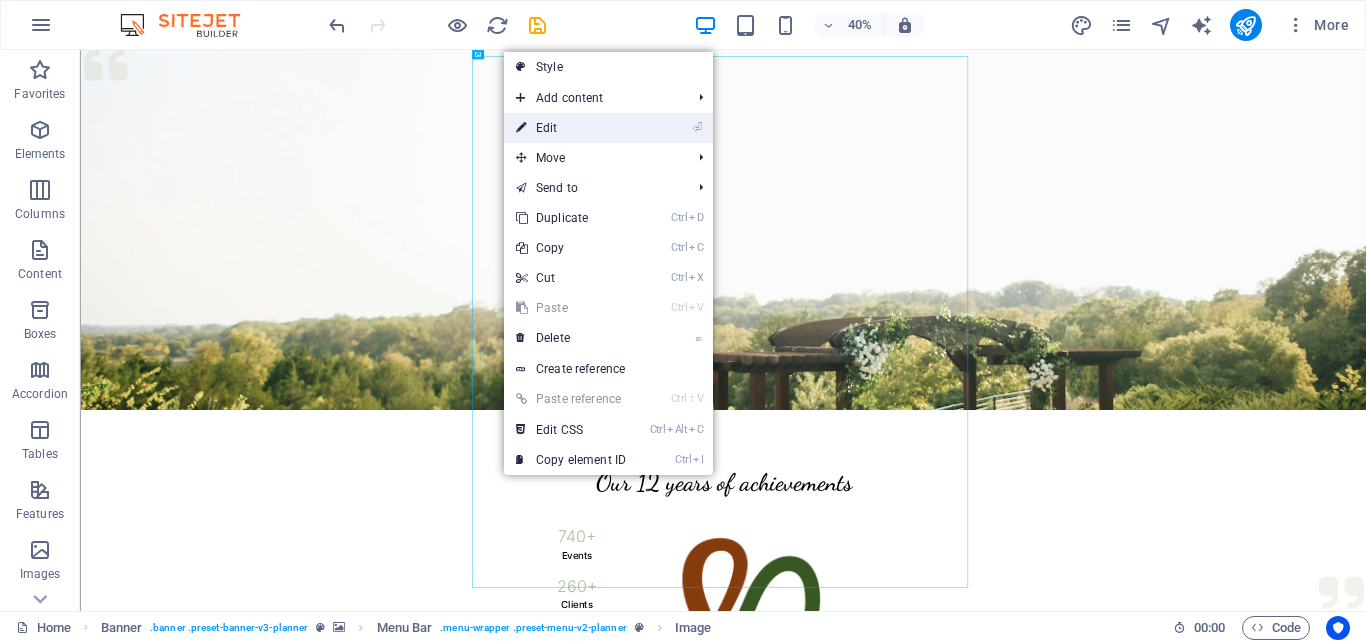 click on "⏎  Edit" at bounding box center (571, 128) 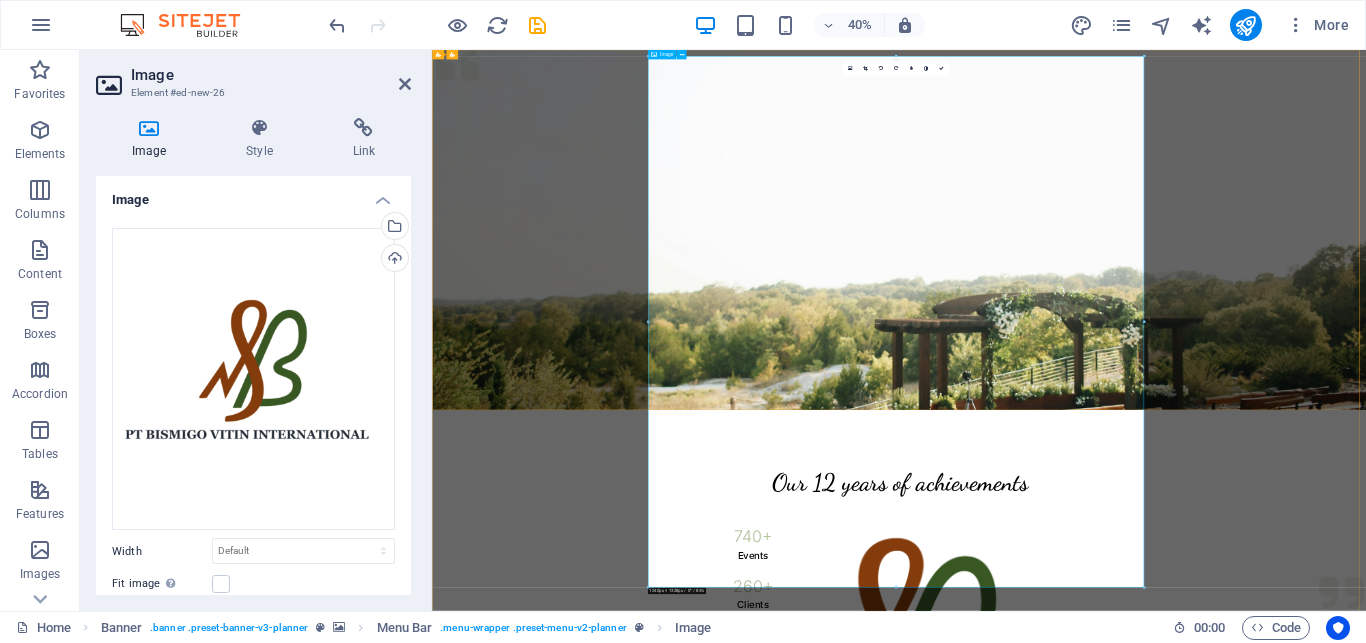 click at bounding box center [1600, 1630] 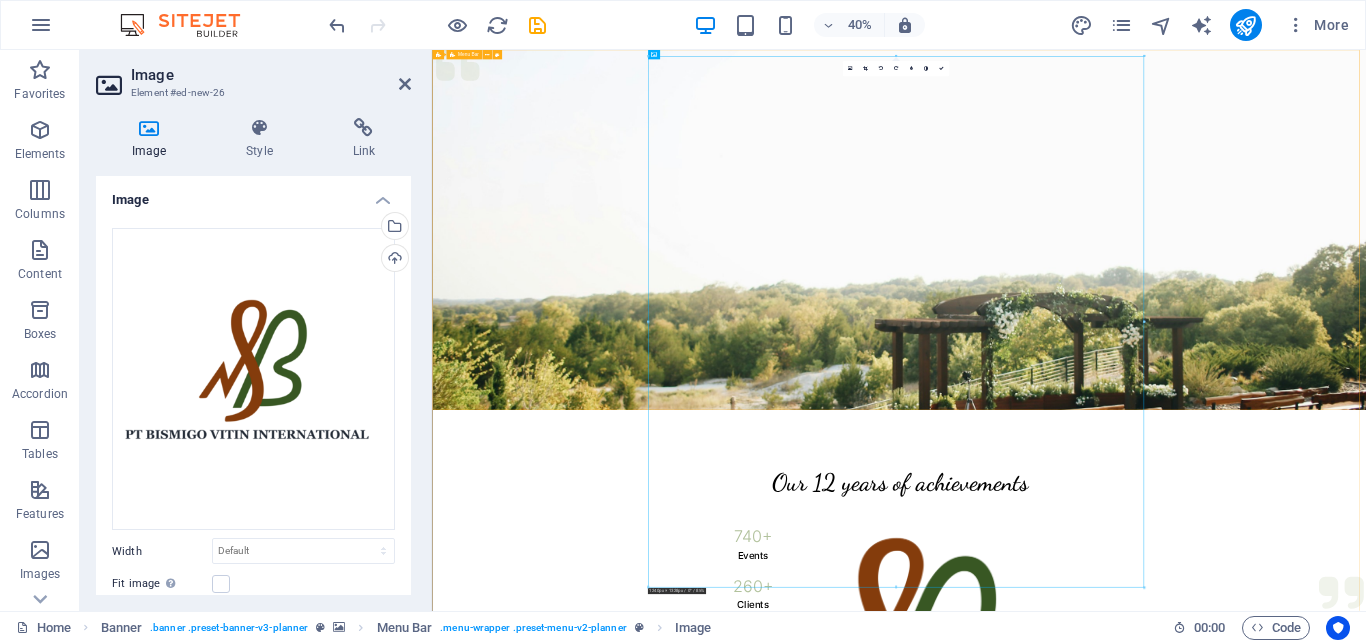 click on "Menu Services About Team Gallery Contact Get in touch" at bounding box center (1599, 1714) 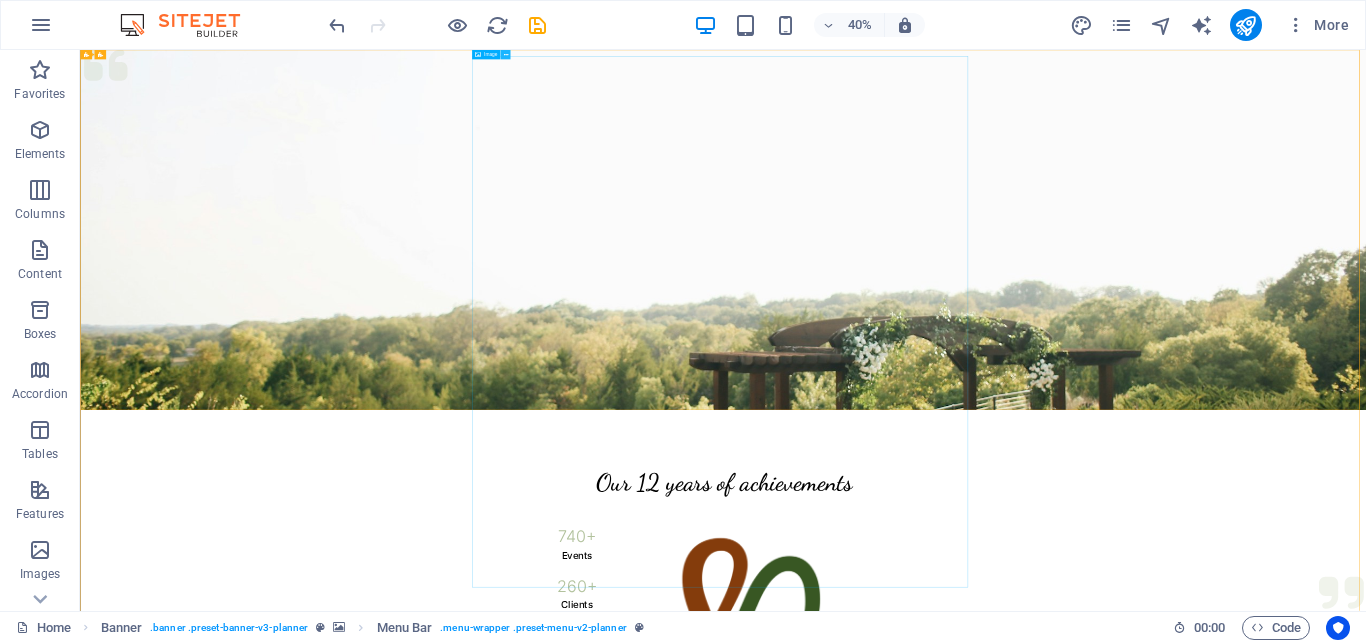 click at bounding box center [506, 55] 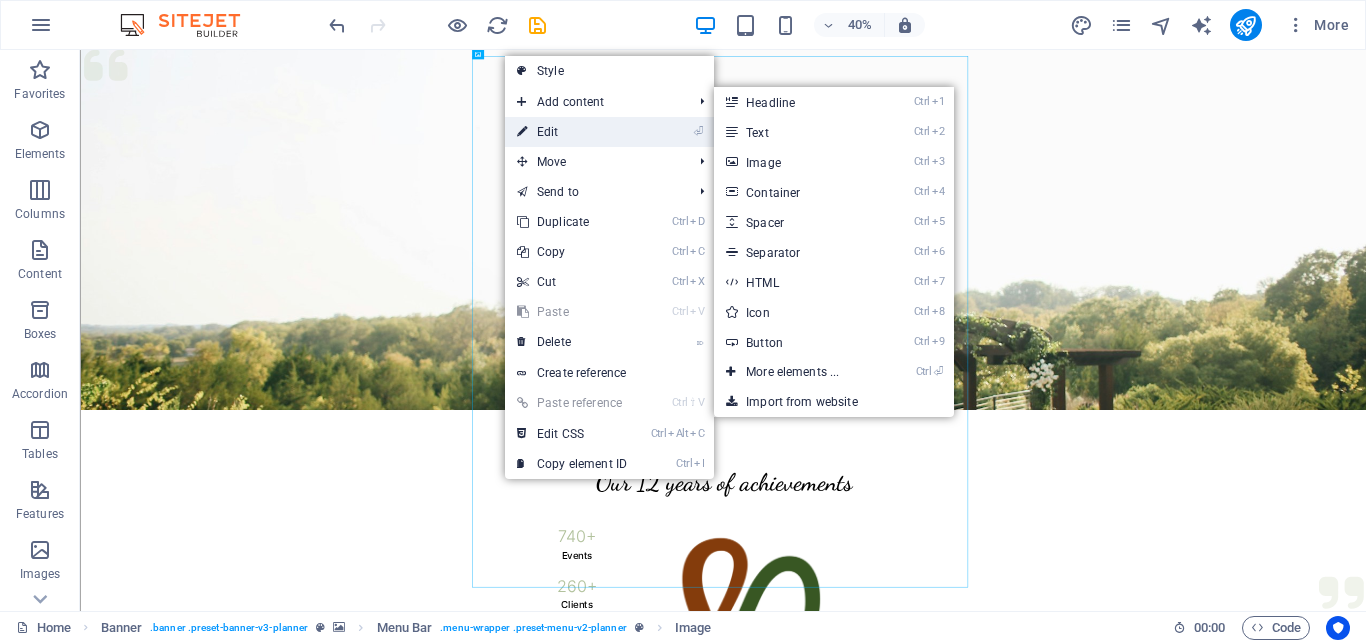click on "⏎  Edit" at bounding box center [572, 132] 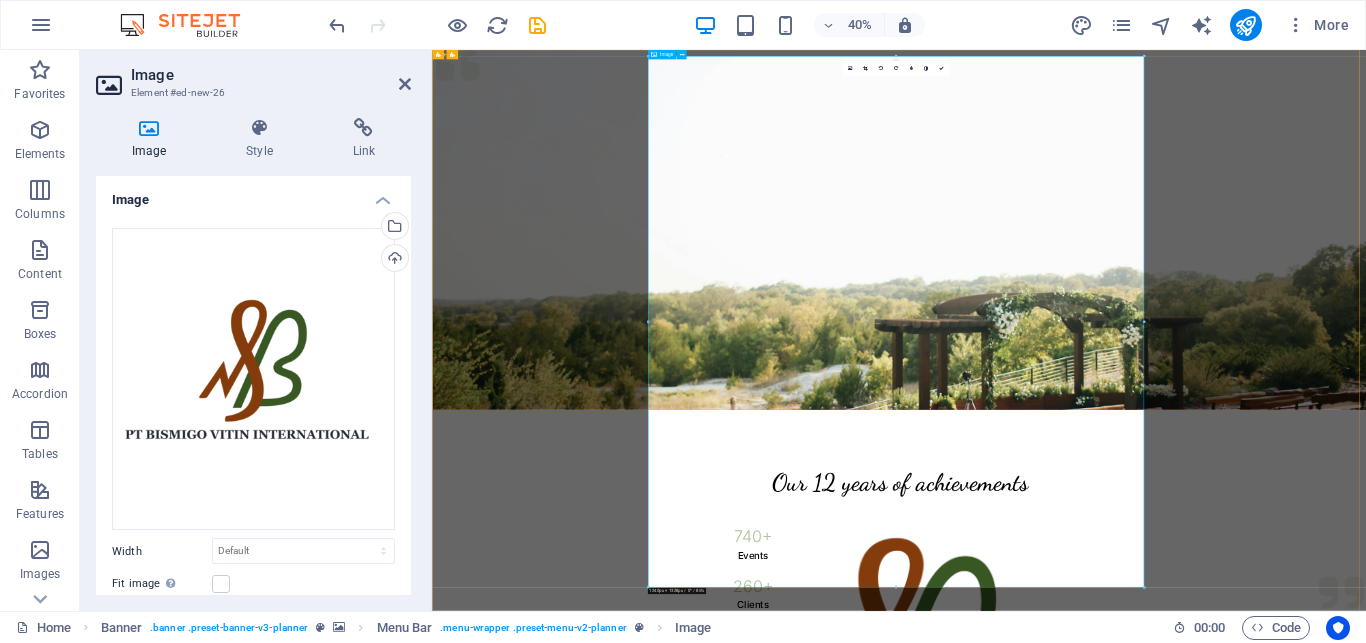 drag, startPoint x: 1575, startPoint y: 634, endPoint x: 1170, endPoint y: 258, distance: 552.631 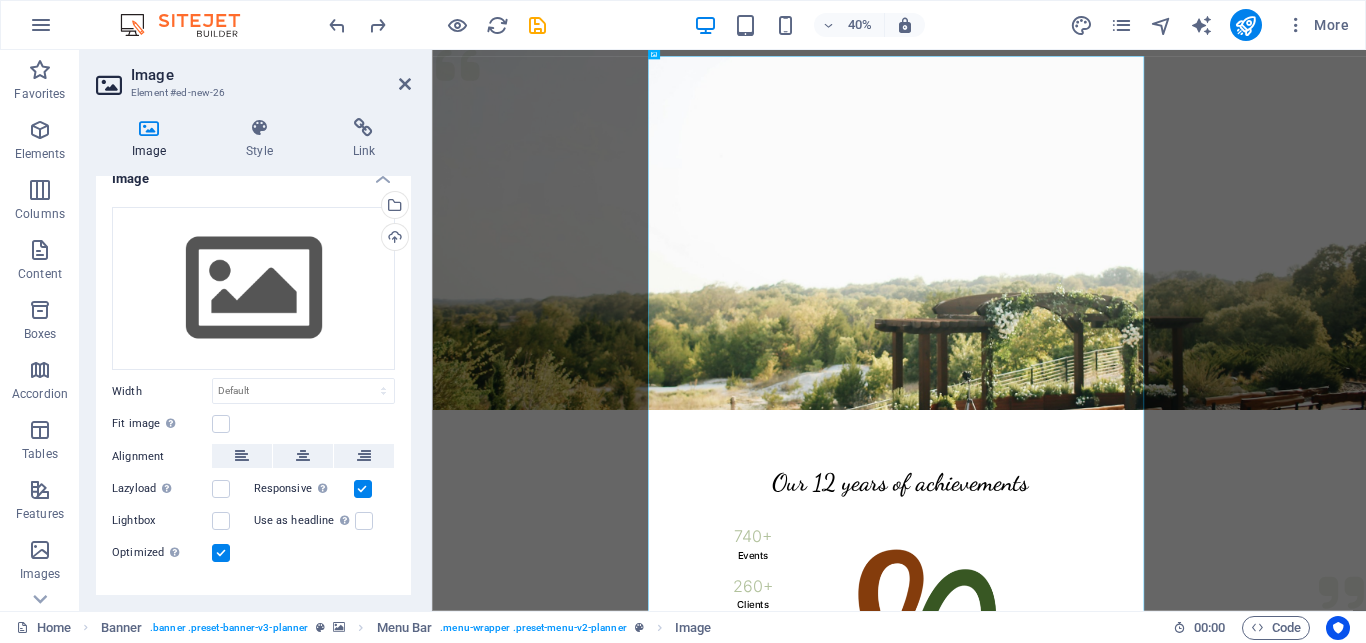 scroll, scrollTop: 46, scrollLeft: 0, axis: vertical 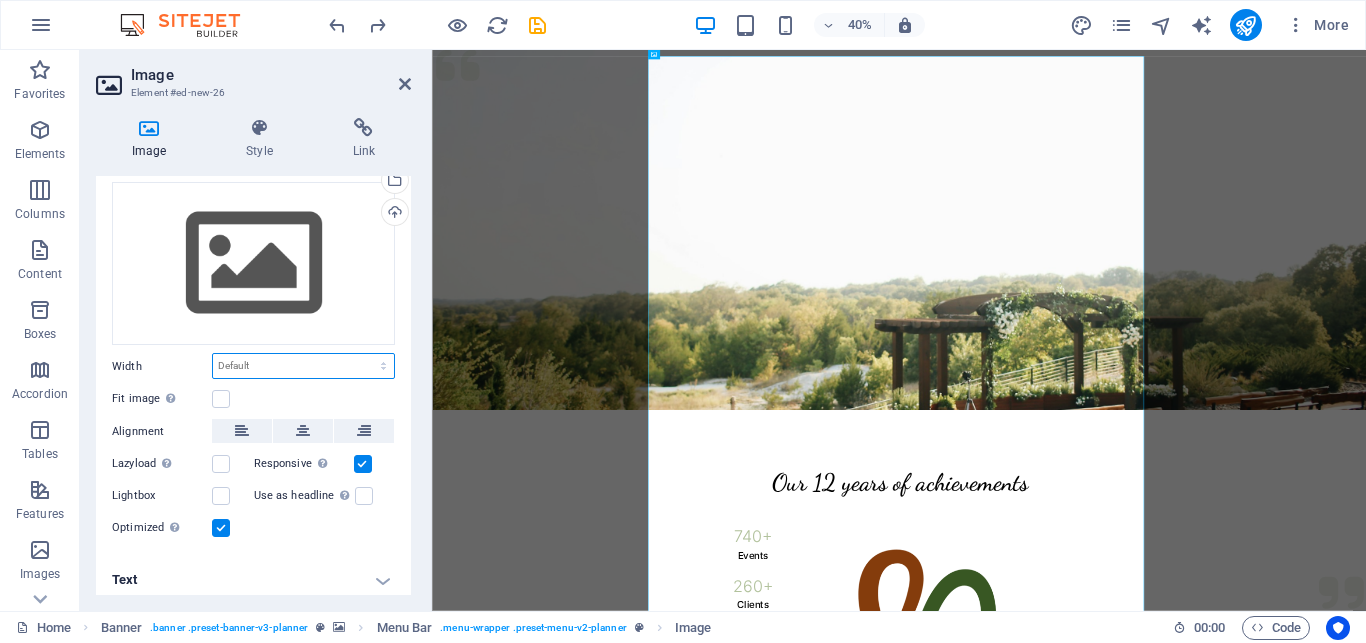 click on "Default auto px rem % em vh vw" at bounding box center (303, 366) 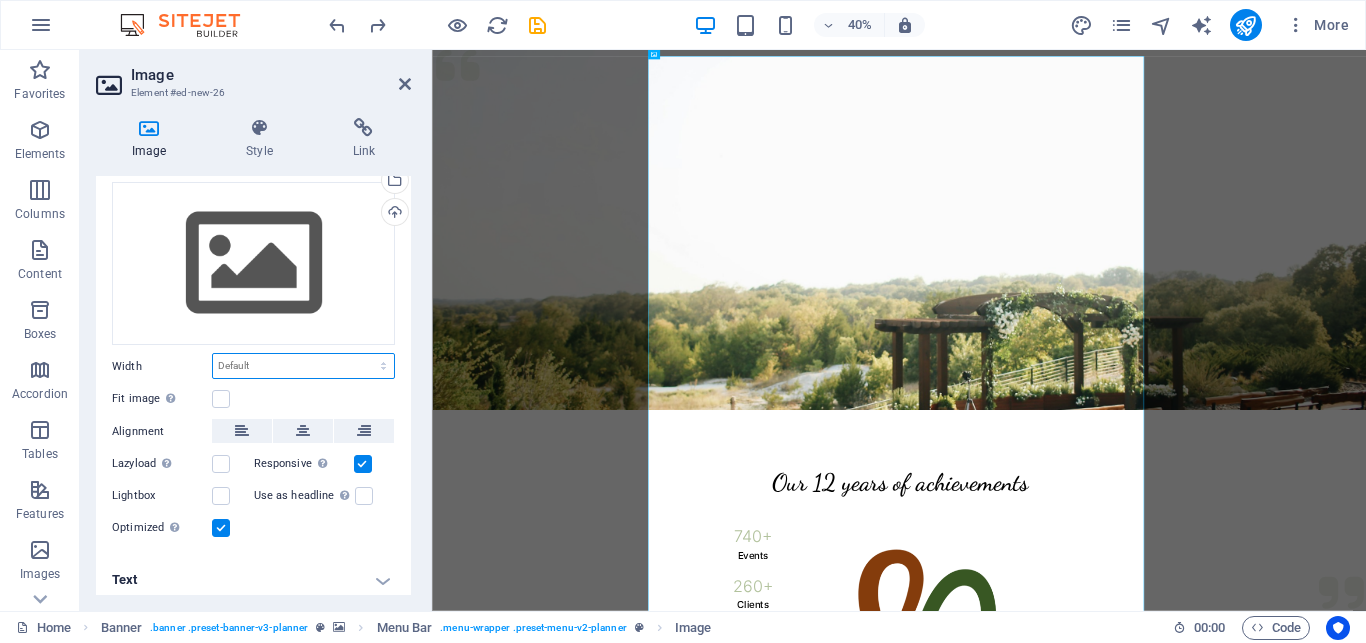 select on "%" 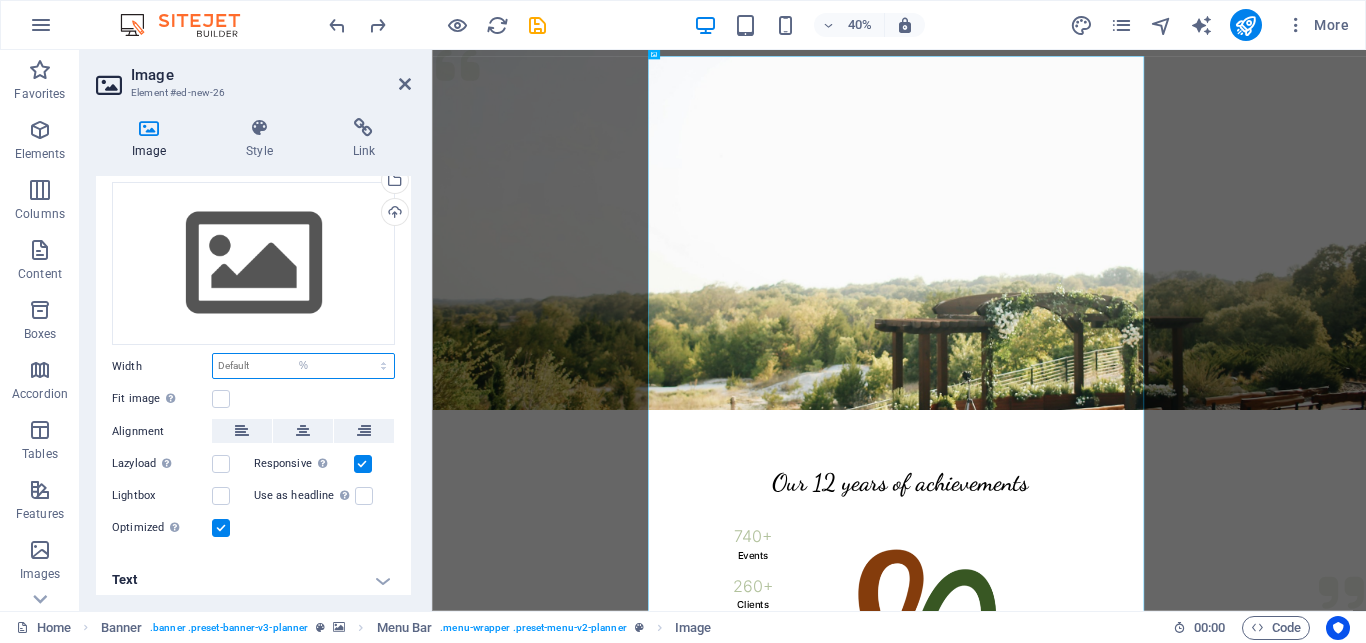 click on "%" at bounding box center (0, 0) 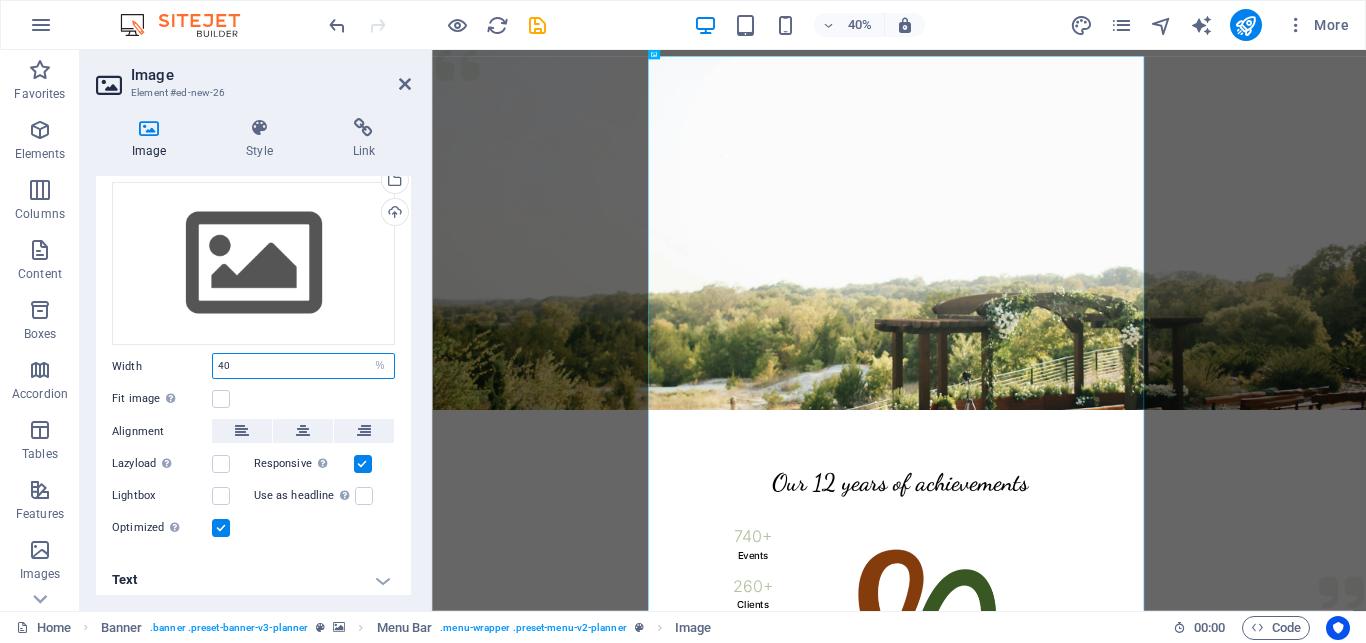 type on "40" 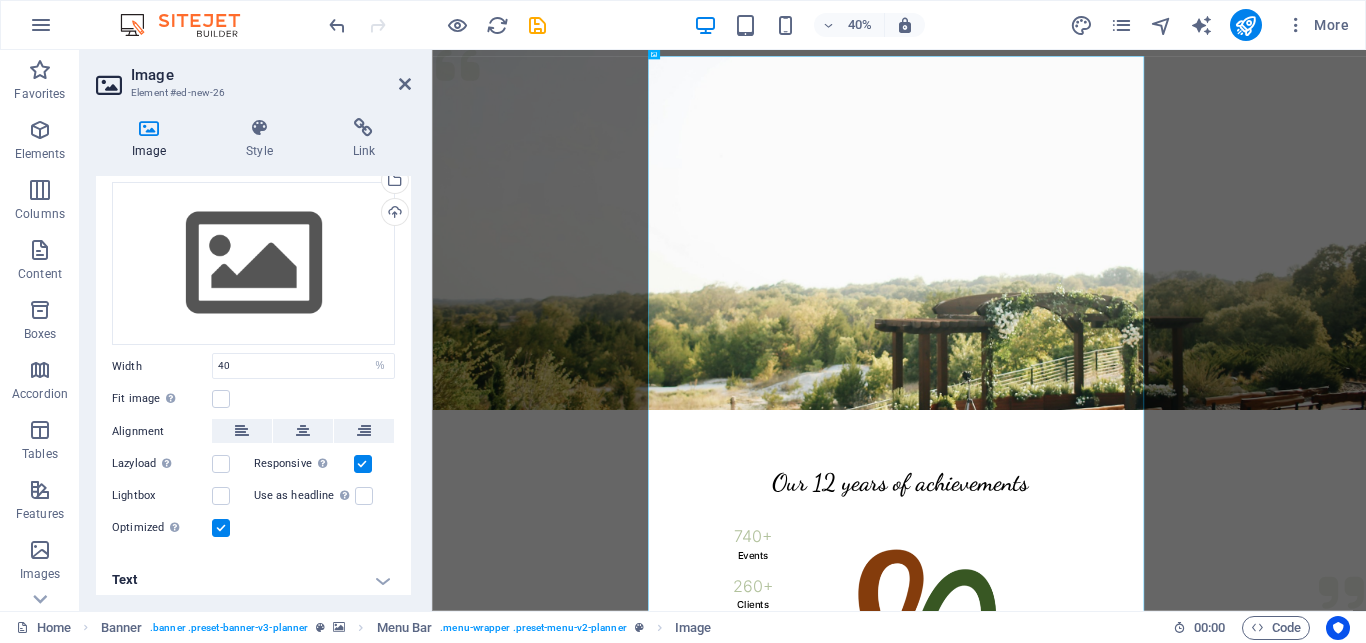 click at bounding box center (896, 346) 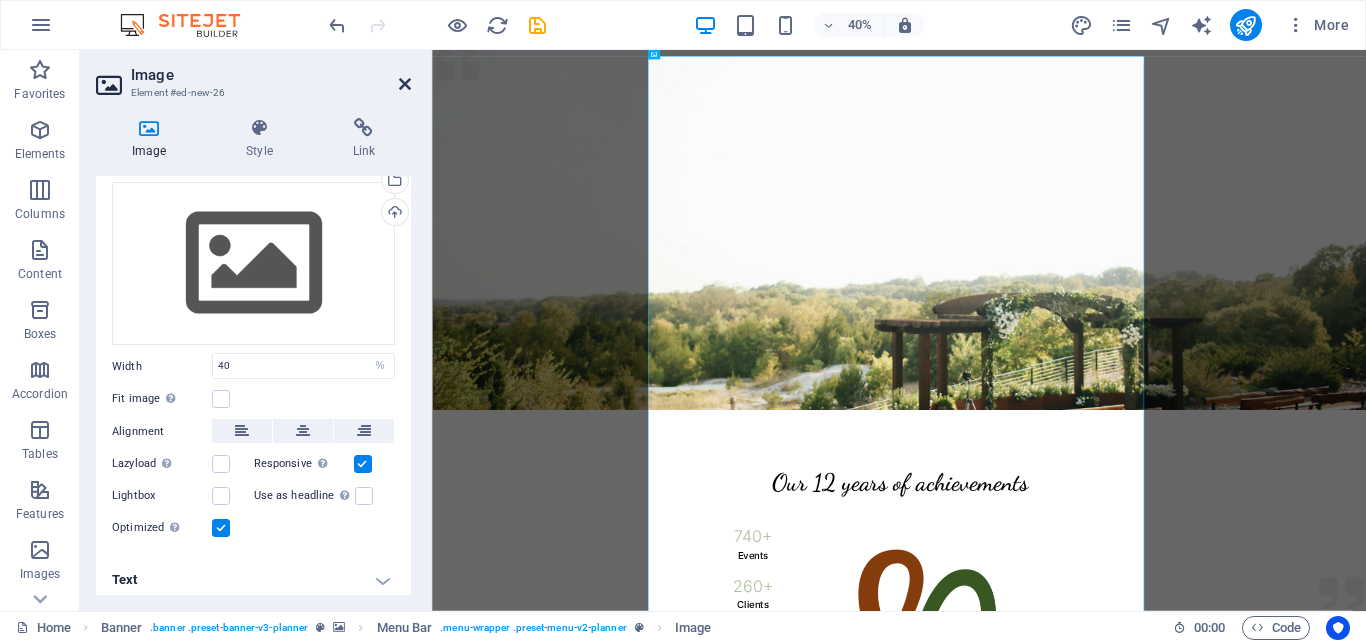 click at bounding box center (405, 84) 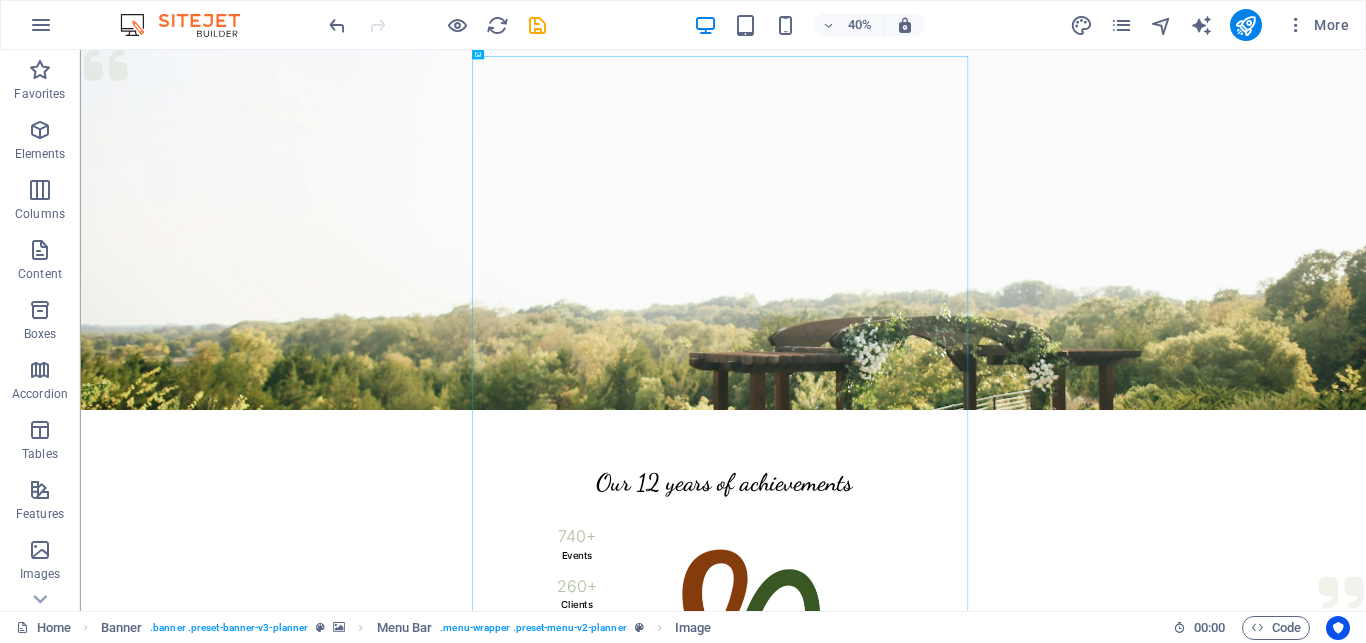 click at bounding box center [720, 346] 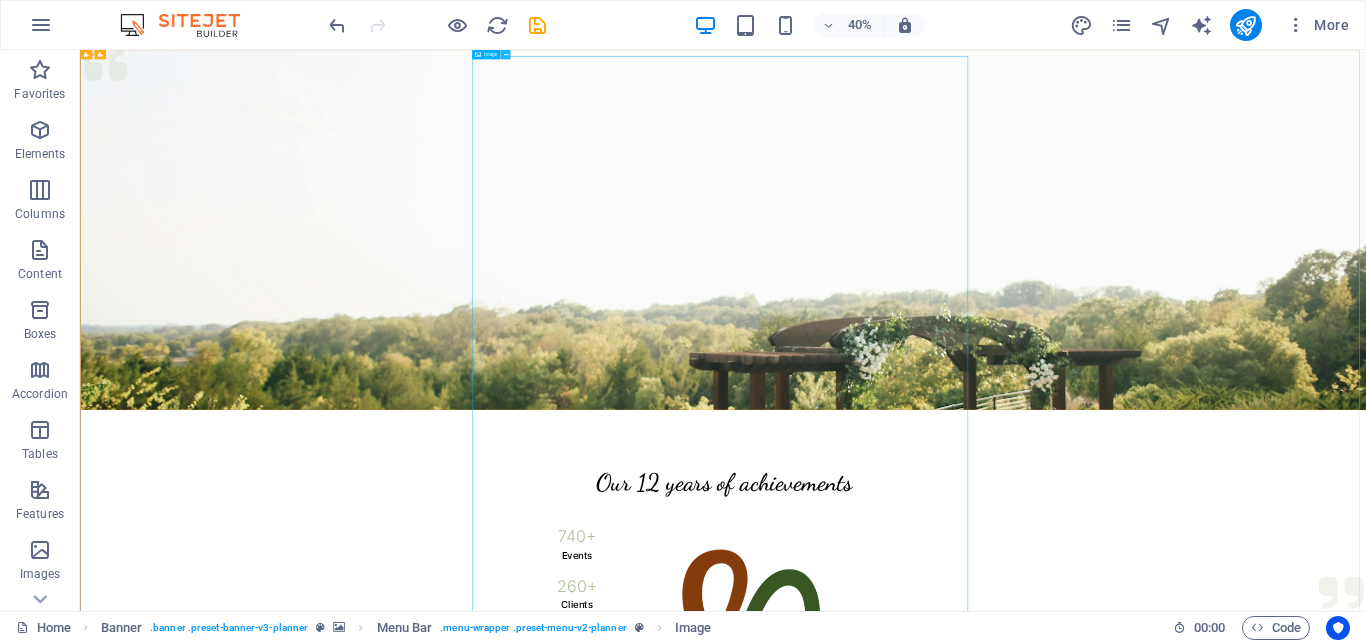 click at bounding box center [506, 55] 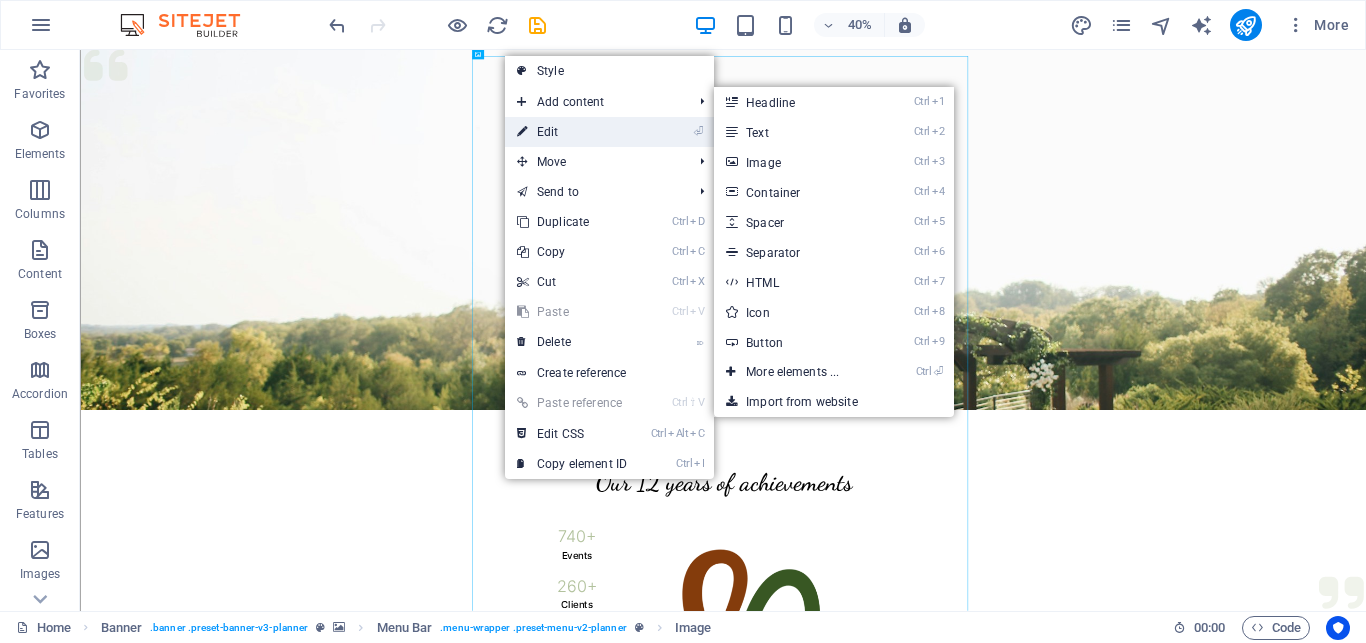 click on "⏎  Edit" at bounding box center (572, 132) 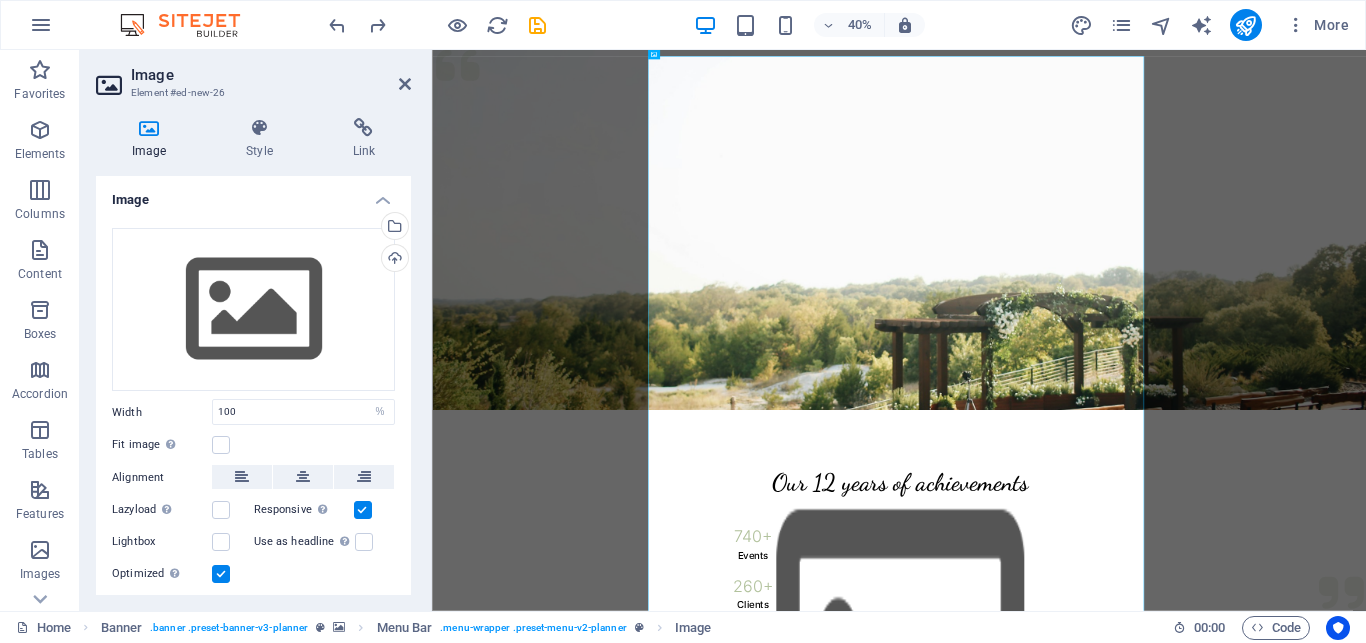 click at bounding box center (895, 499) 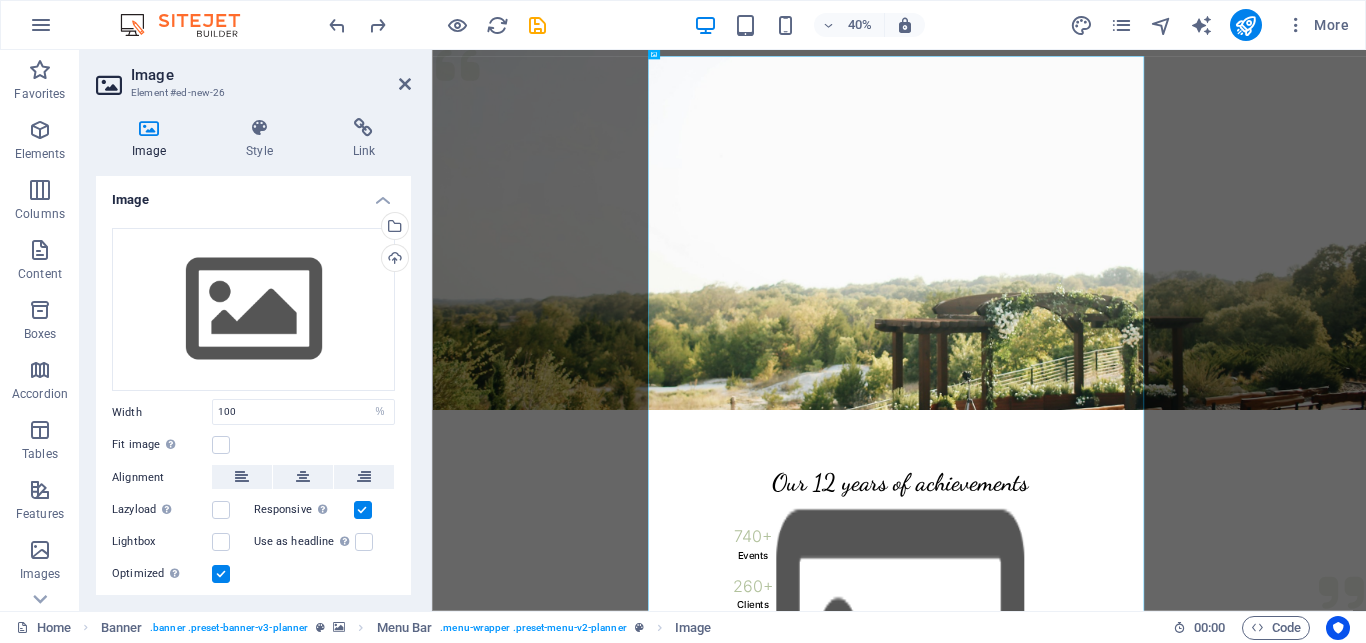 drag, startPoint x: 1361, startPoint y: 171, endPoint x: 1365, endPoint y: 235, distance: 64.12488 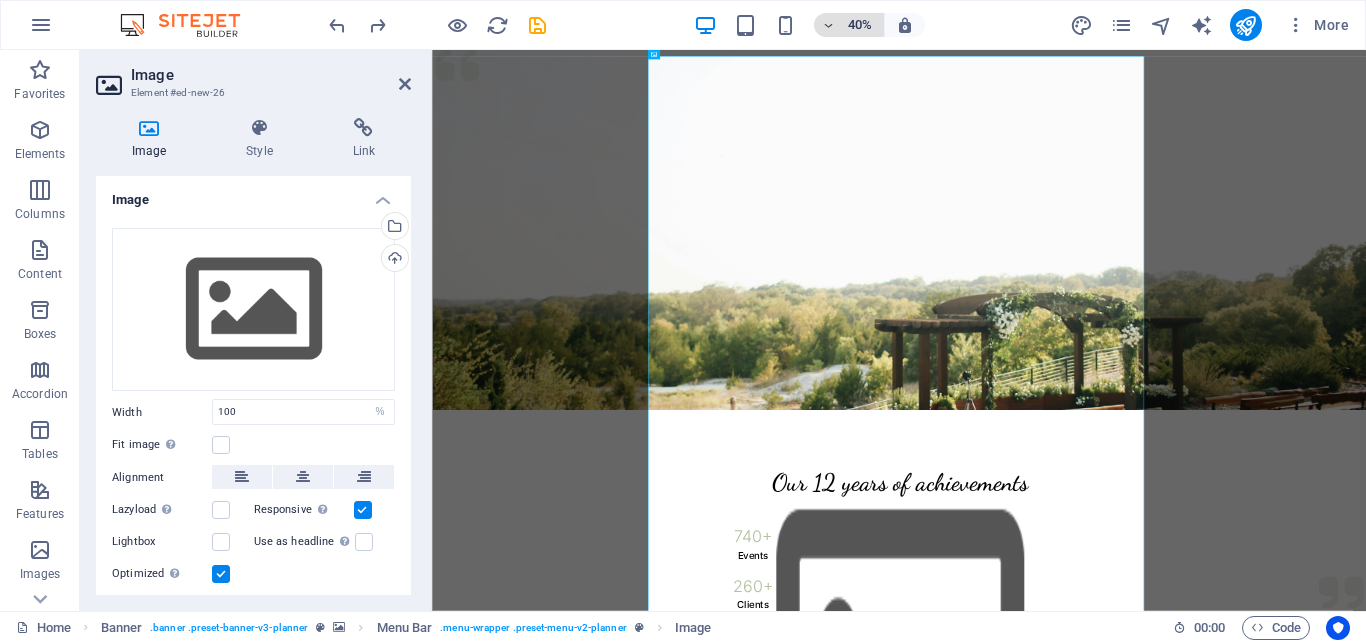 click at bounding box center (829, 25) 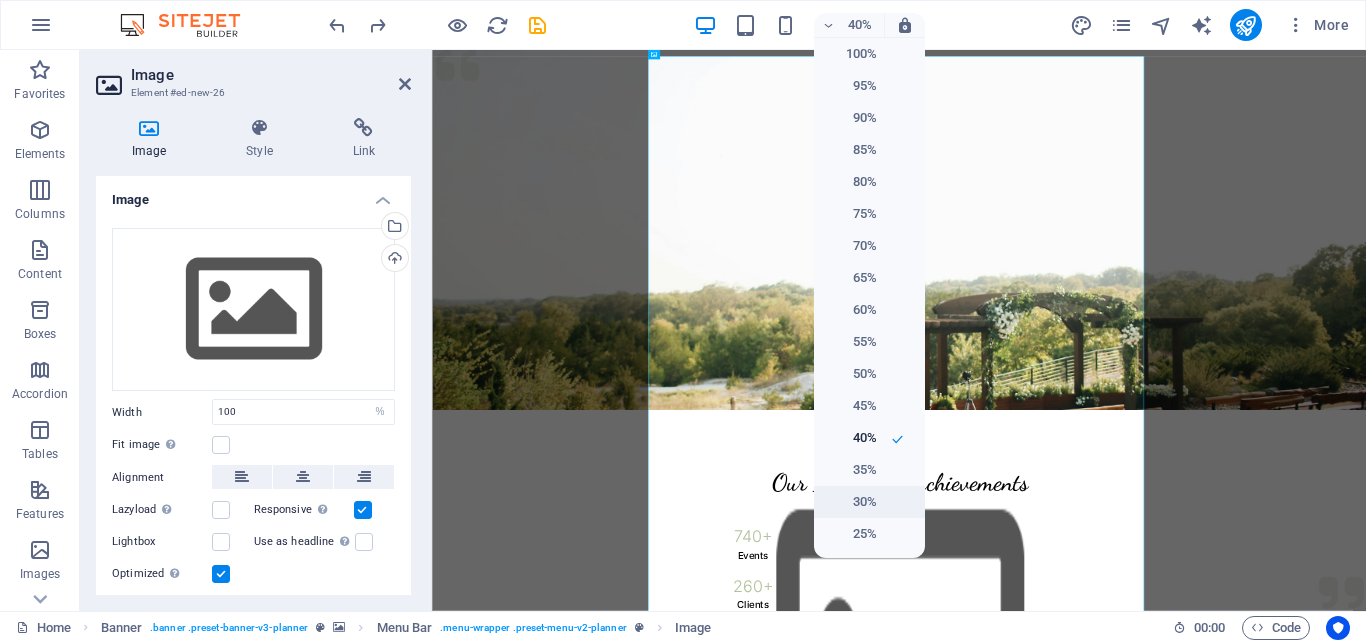 click on "30%" at bounding box center (851, 502) 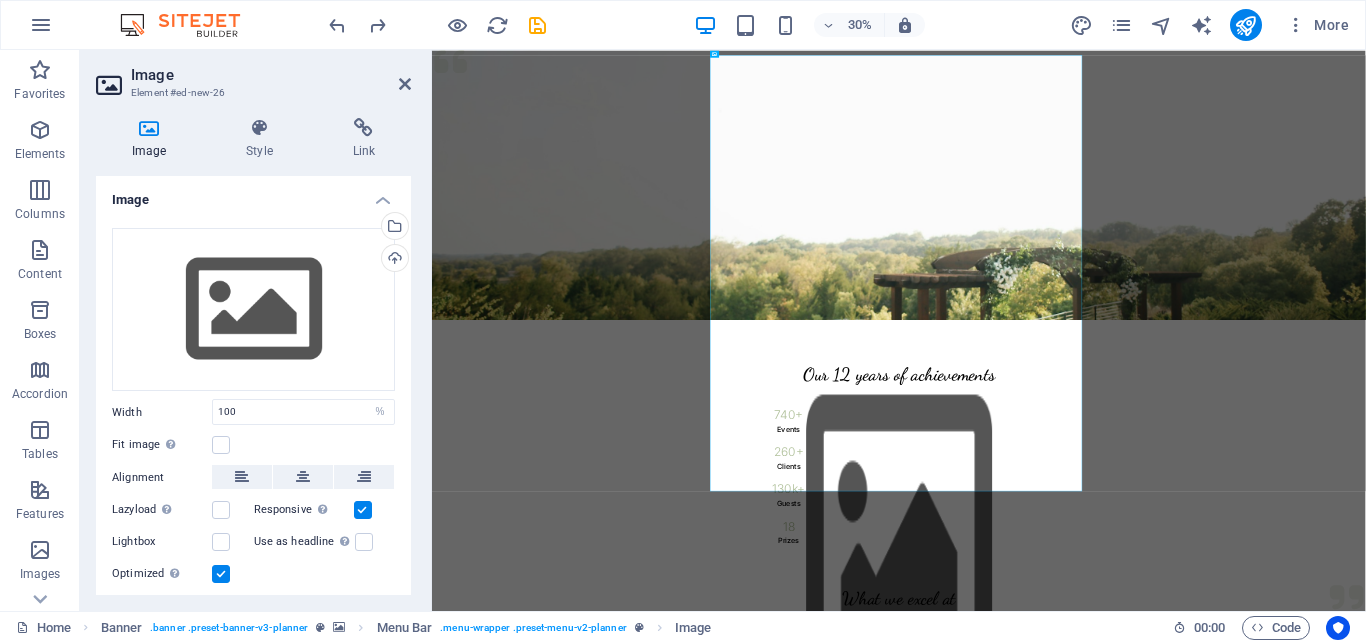 drag, startPoint x: 1081, startPoint y: 494, endPoint x: 949, endPoint y: 356, distance: 190.96597 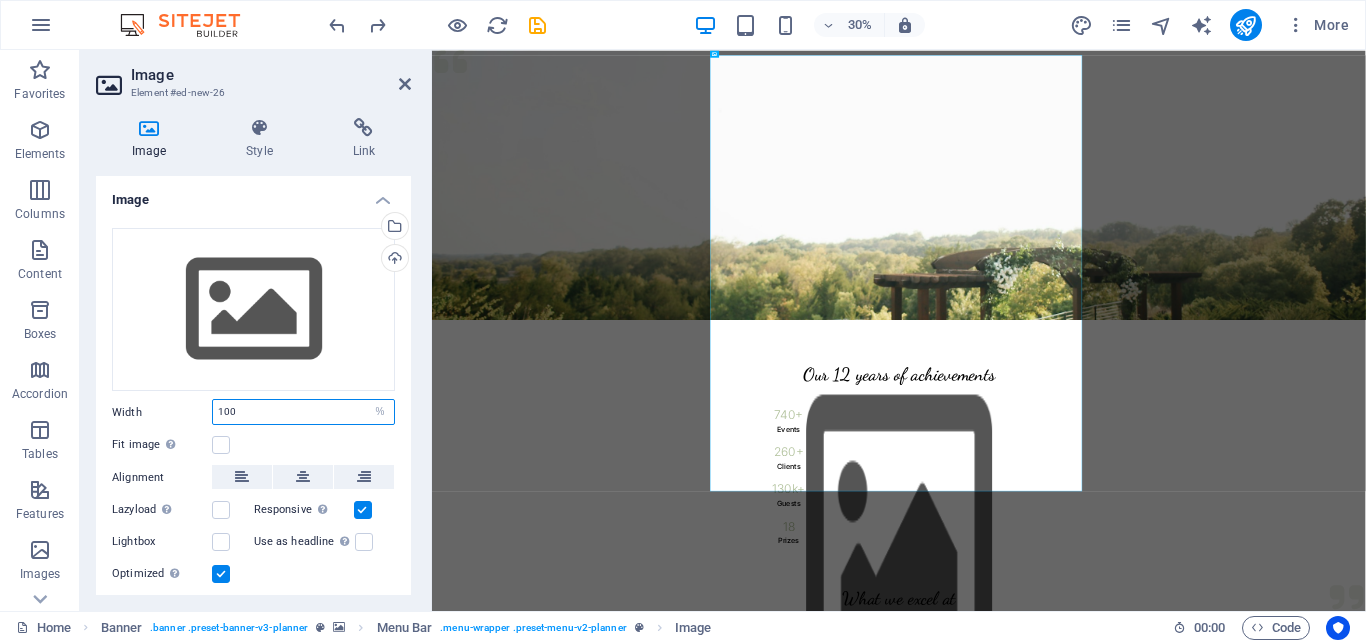 click on "100" at bounding box center [303, 412] 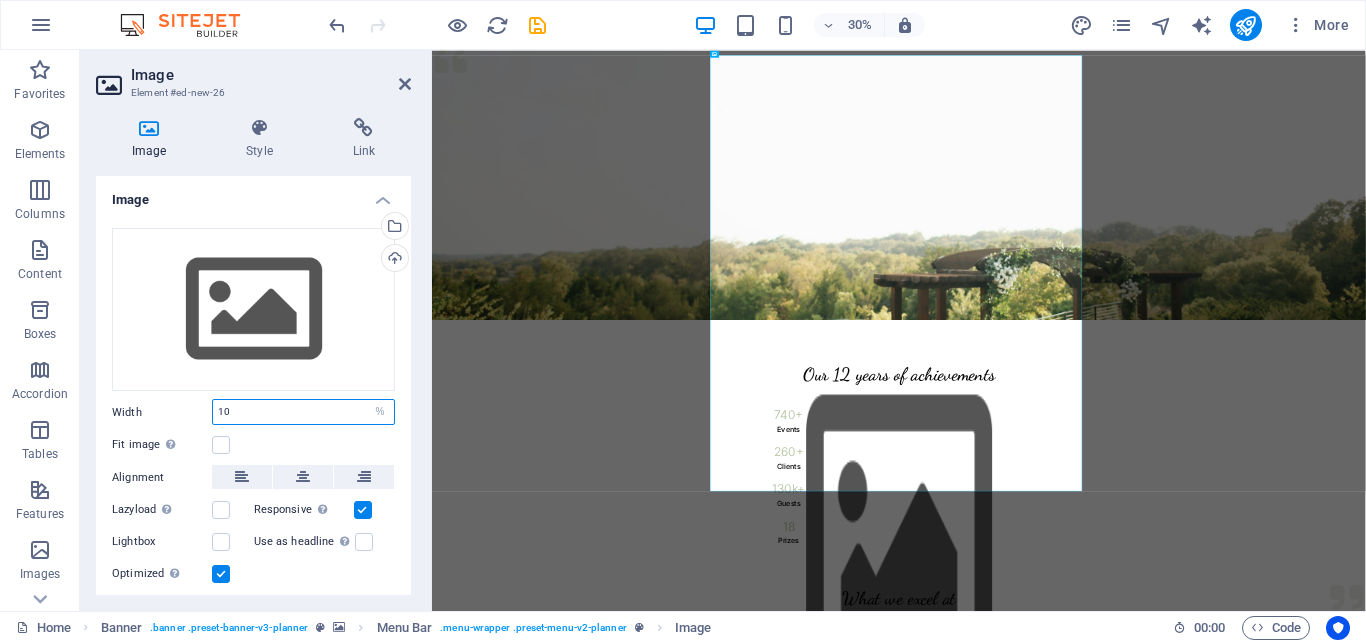 type on "10" 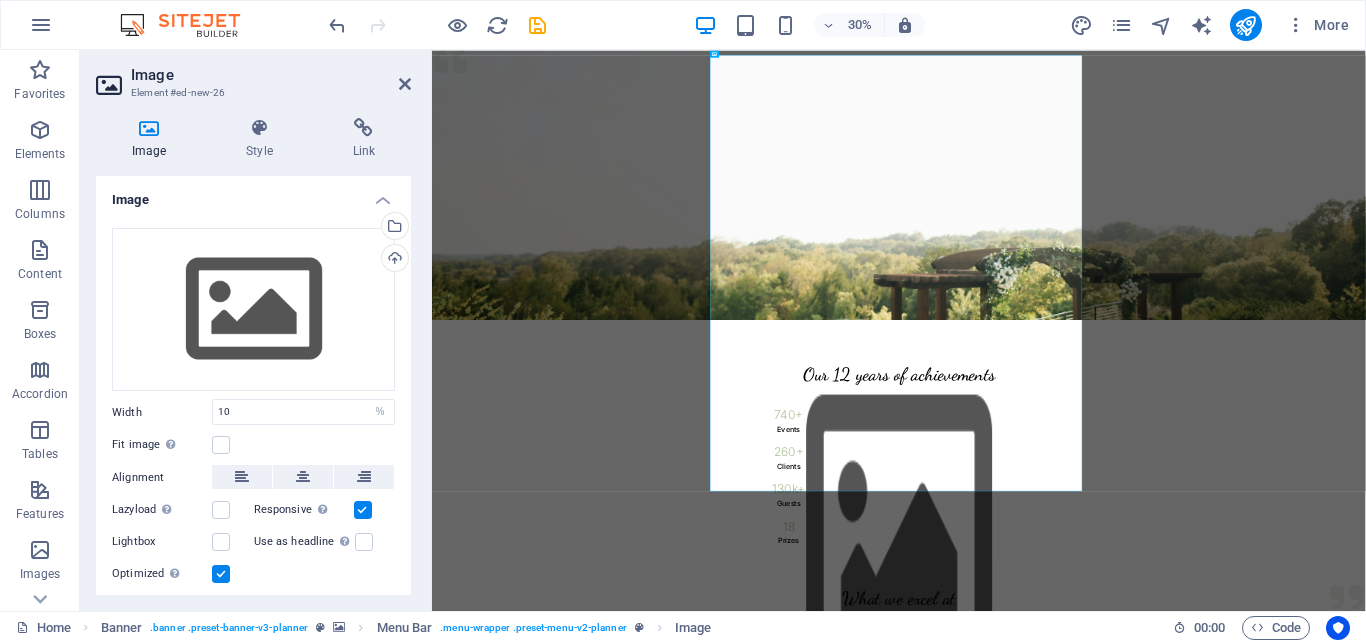 click at bounding box center (896, 387) 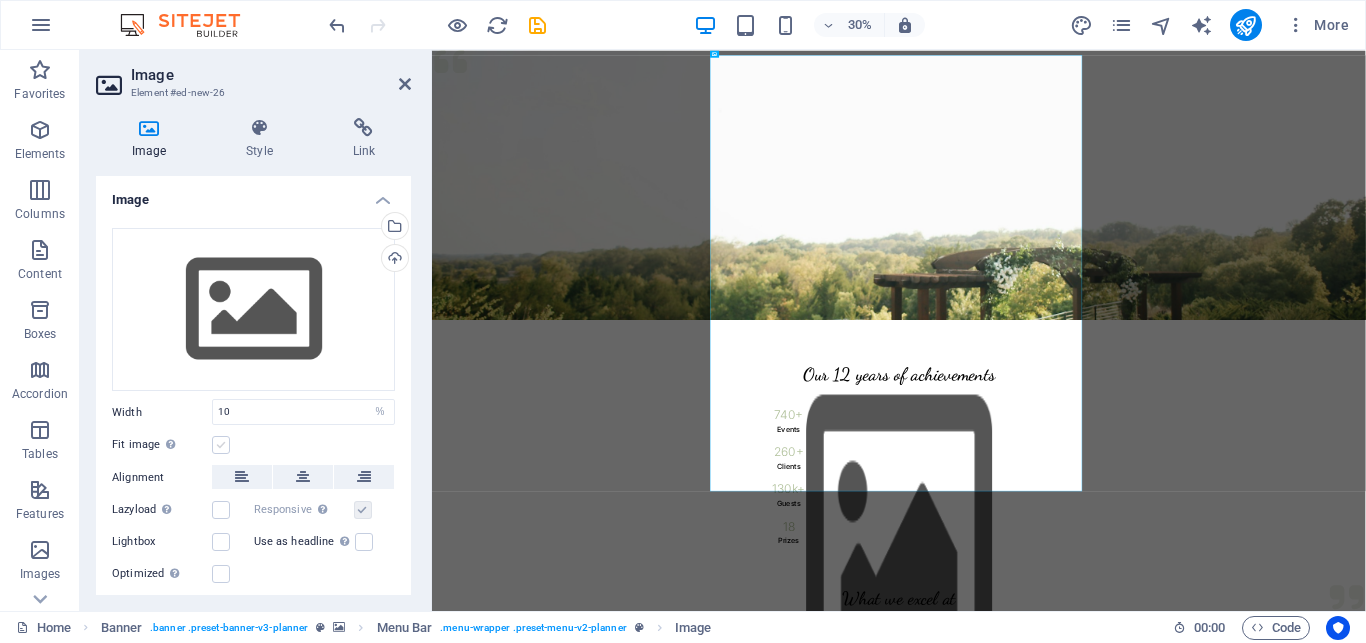 click at bounding box center (221, 445) 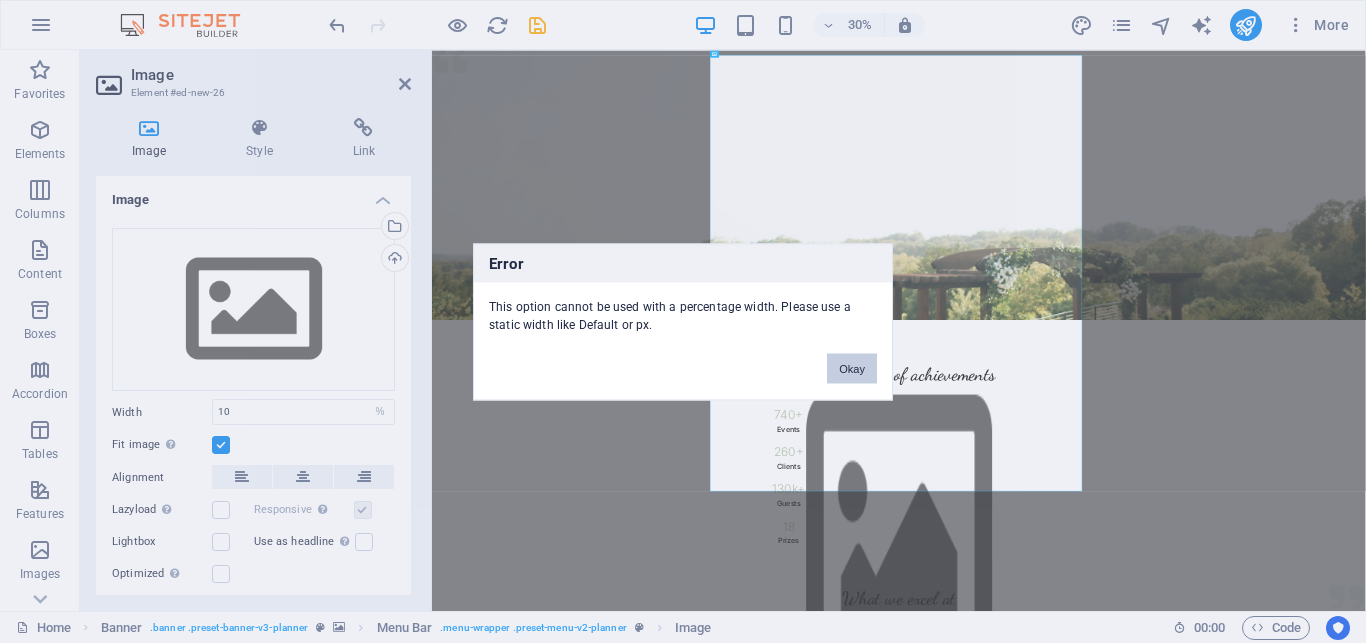 click on "Okay" at bounding box center [852, 368] 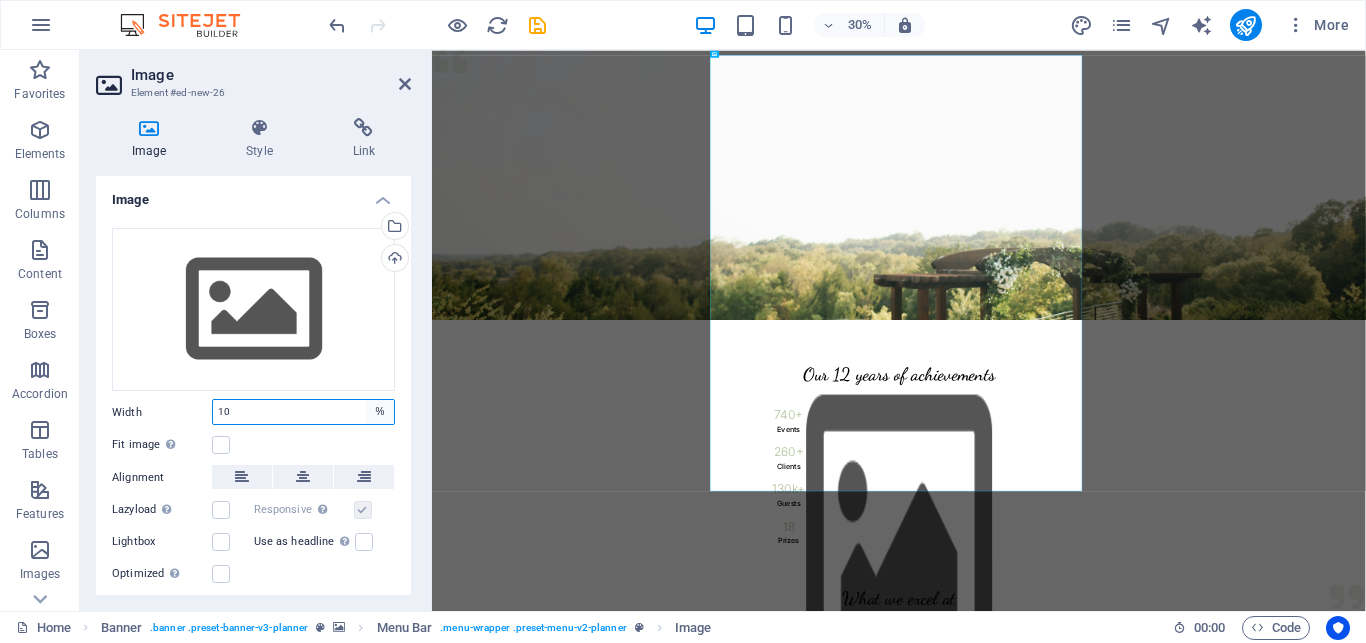 select on "px" 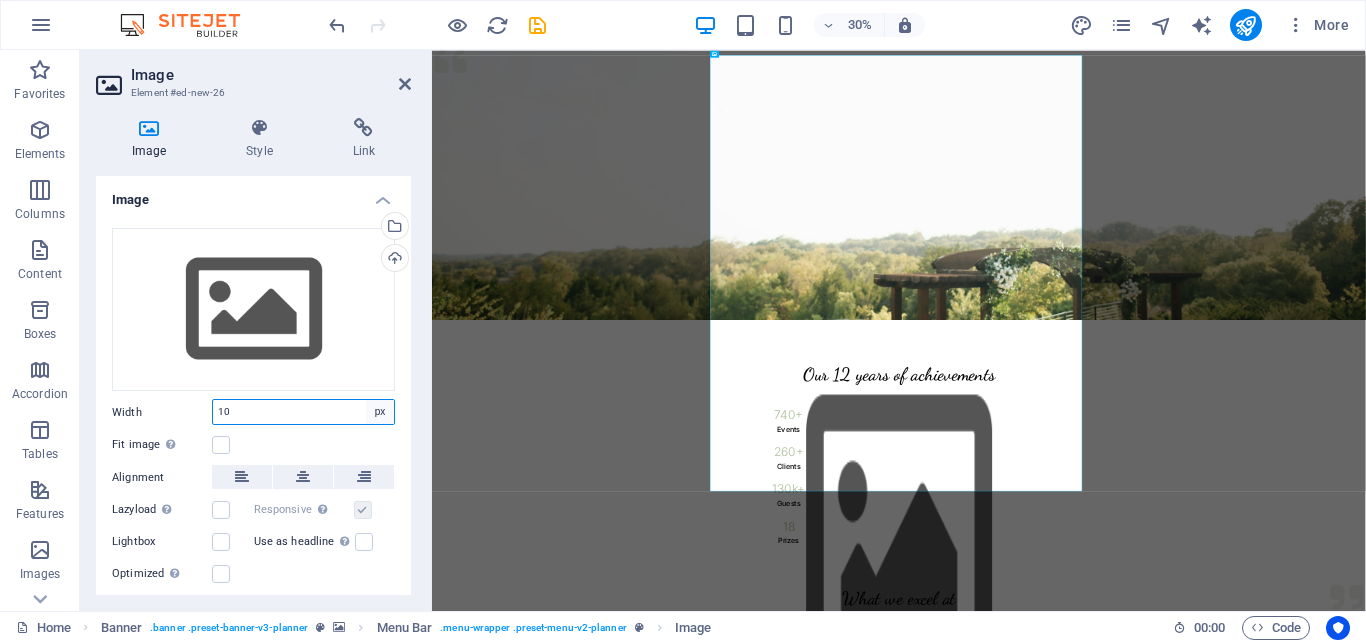 click on "px" at bounding box center [0, 0] 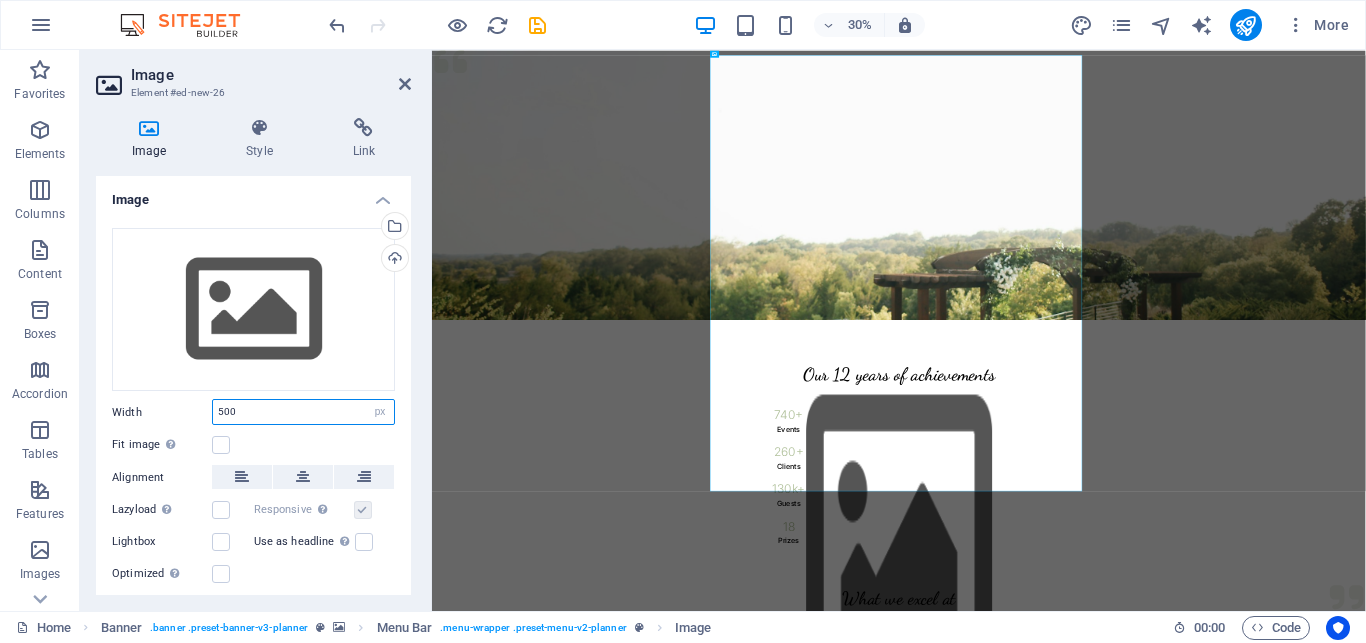 type on "500" 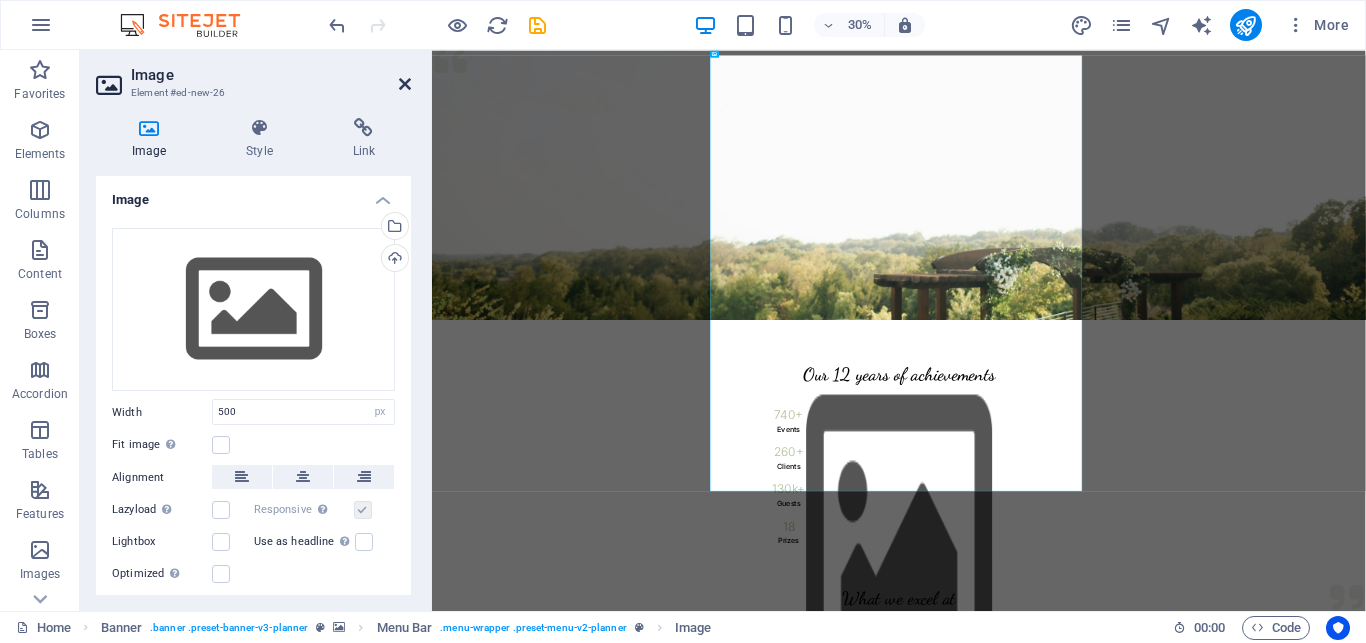 click at bounding box center (405, 84) 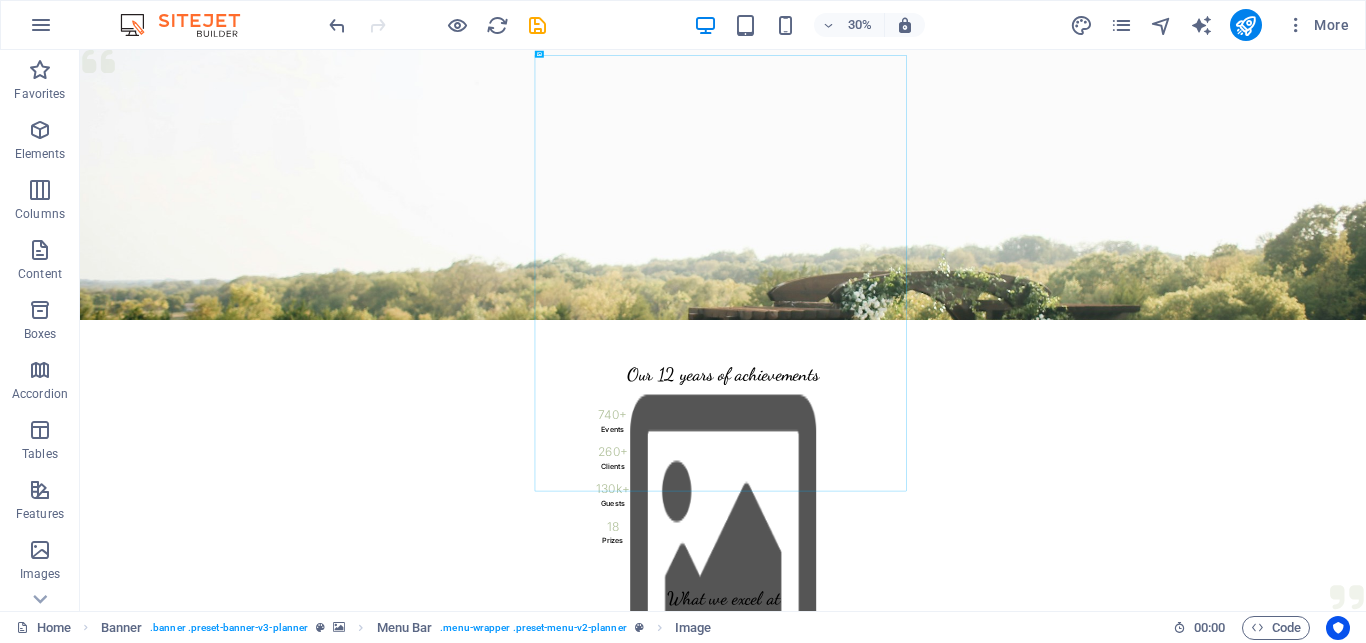 click at bounding box center (721, 273) 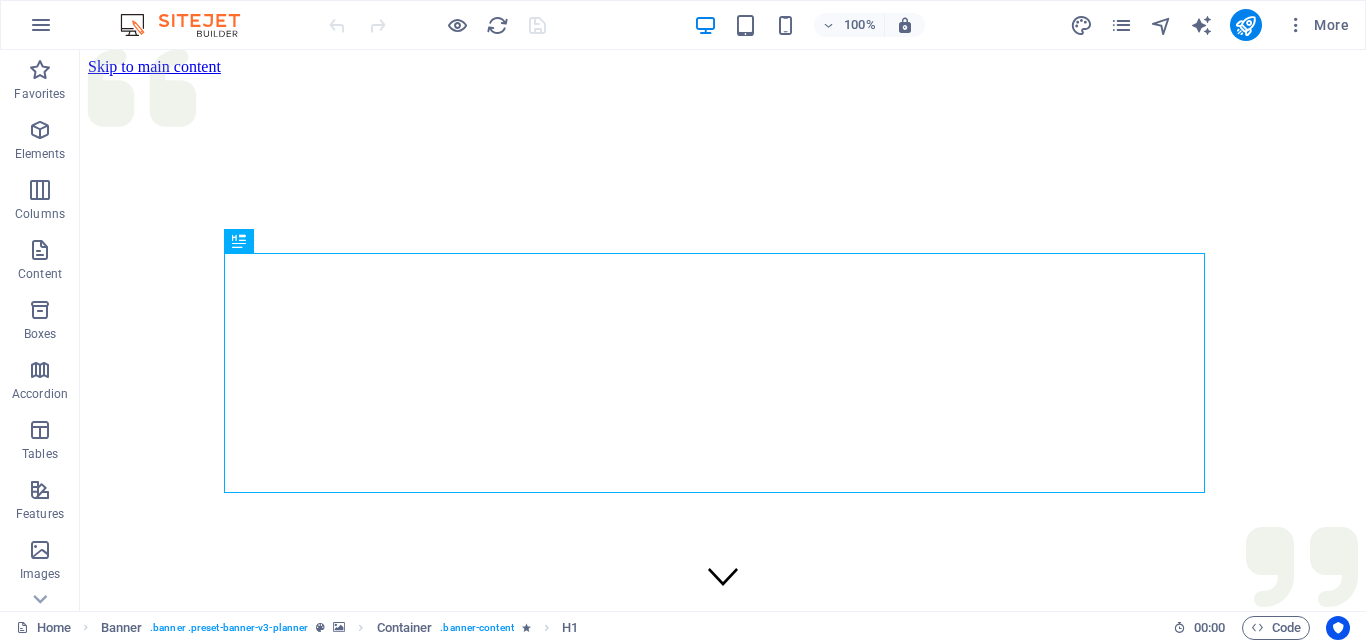 scroll, scrollTop: 0, scrollLeft: 0, axis: both 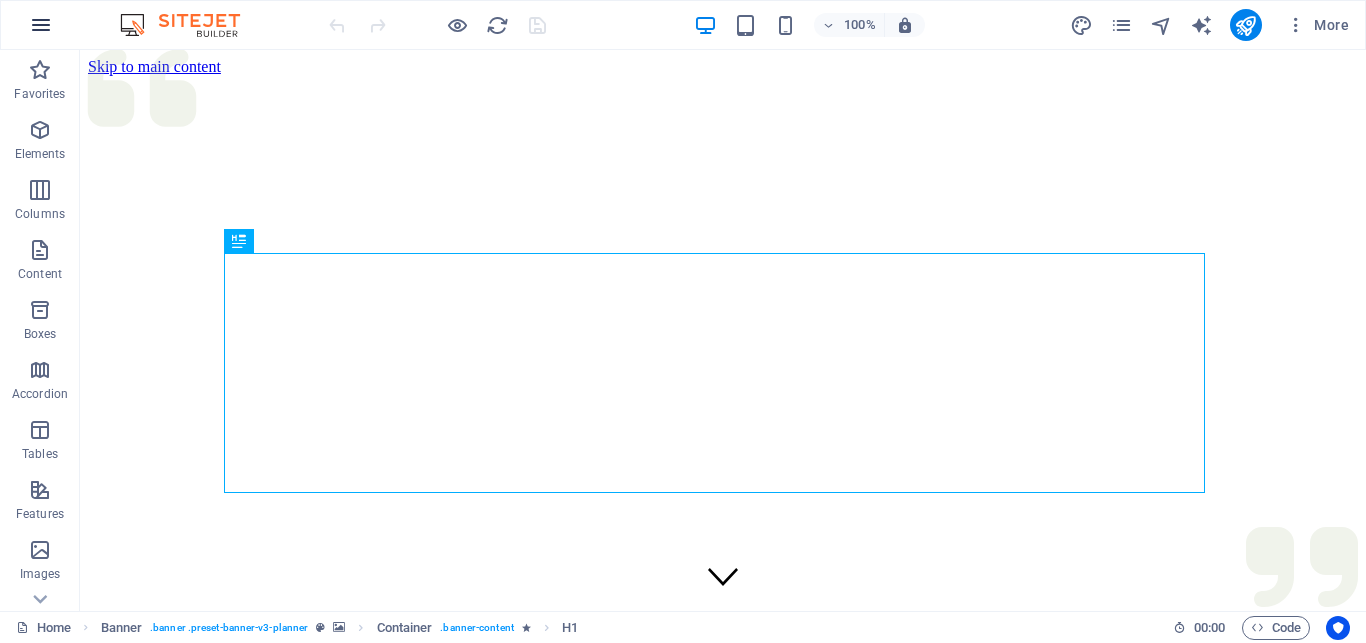 click at bounding box center [41, 25] 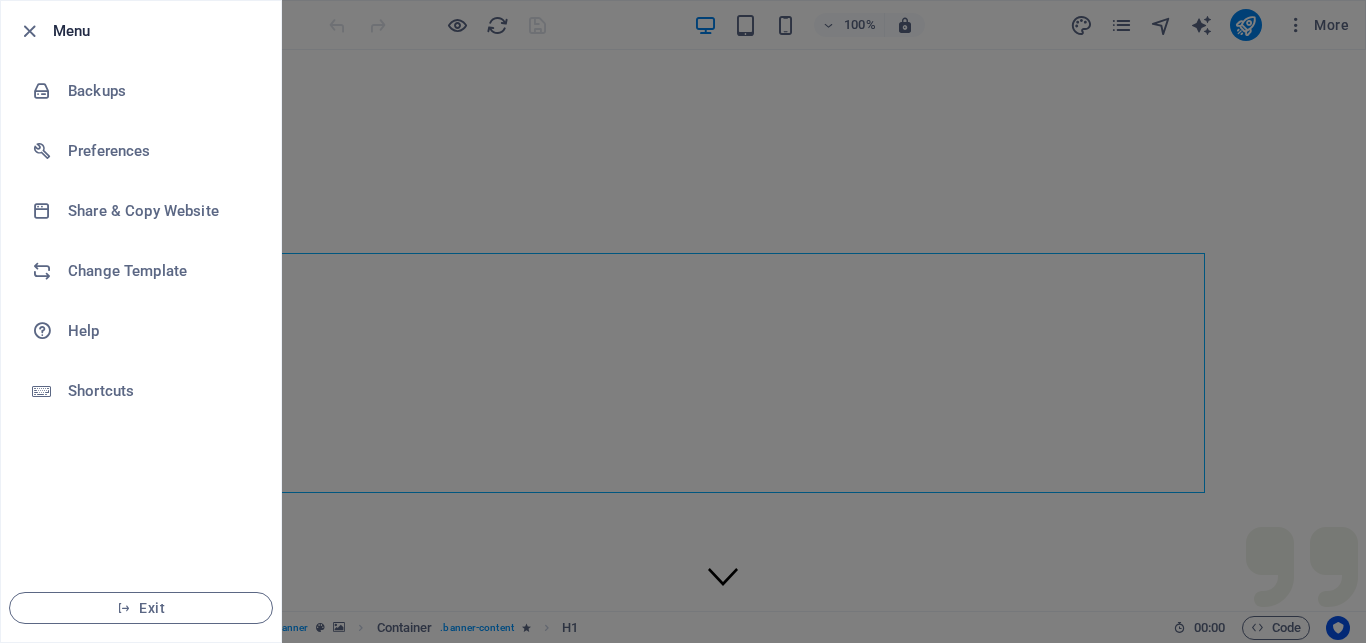 click at bounding box center [683, 321] 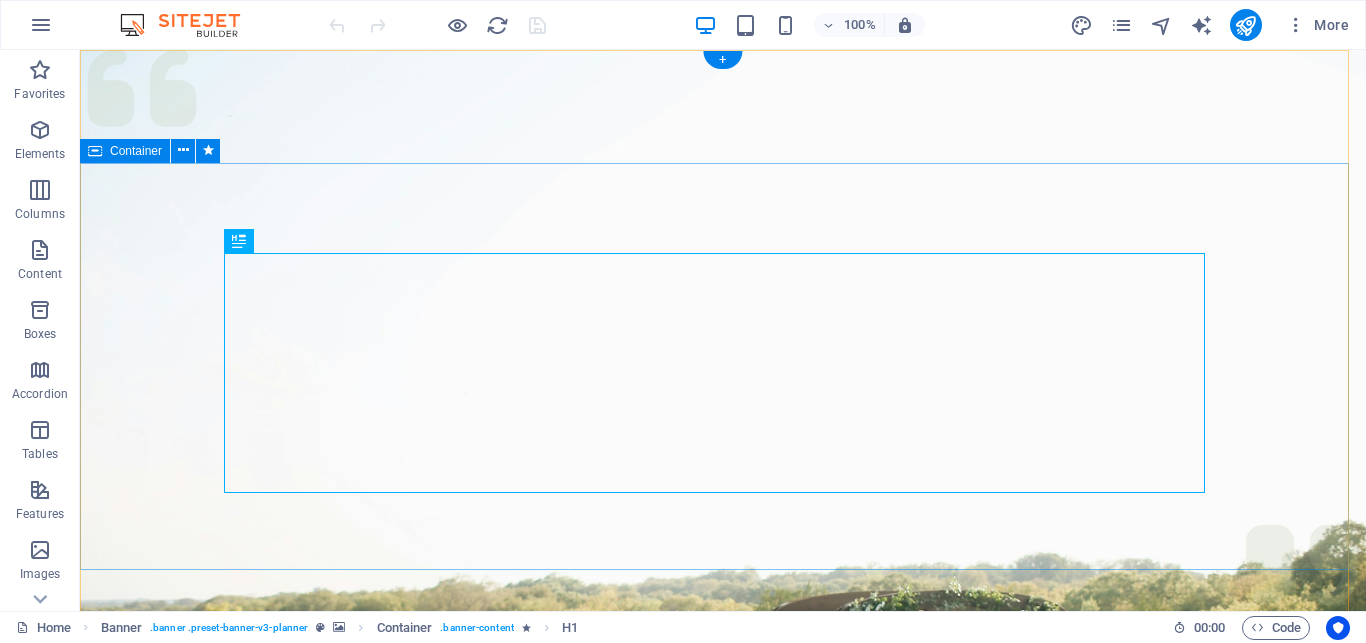 click on "Experience extraordinary life moments Plan your next event with us" at bounding box center (723, 1354) 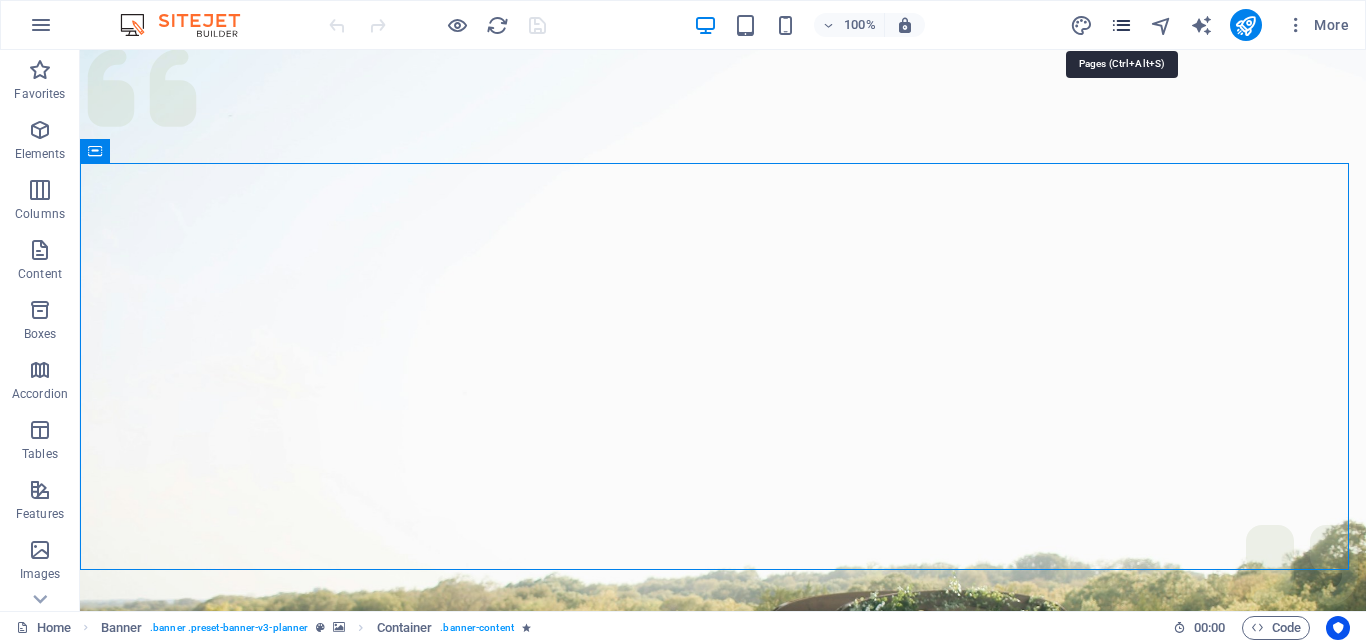 click at bounding box center [1121, 25] 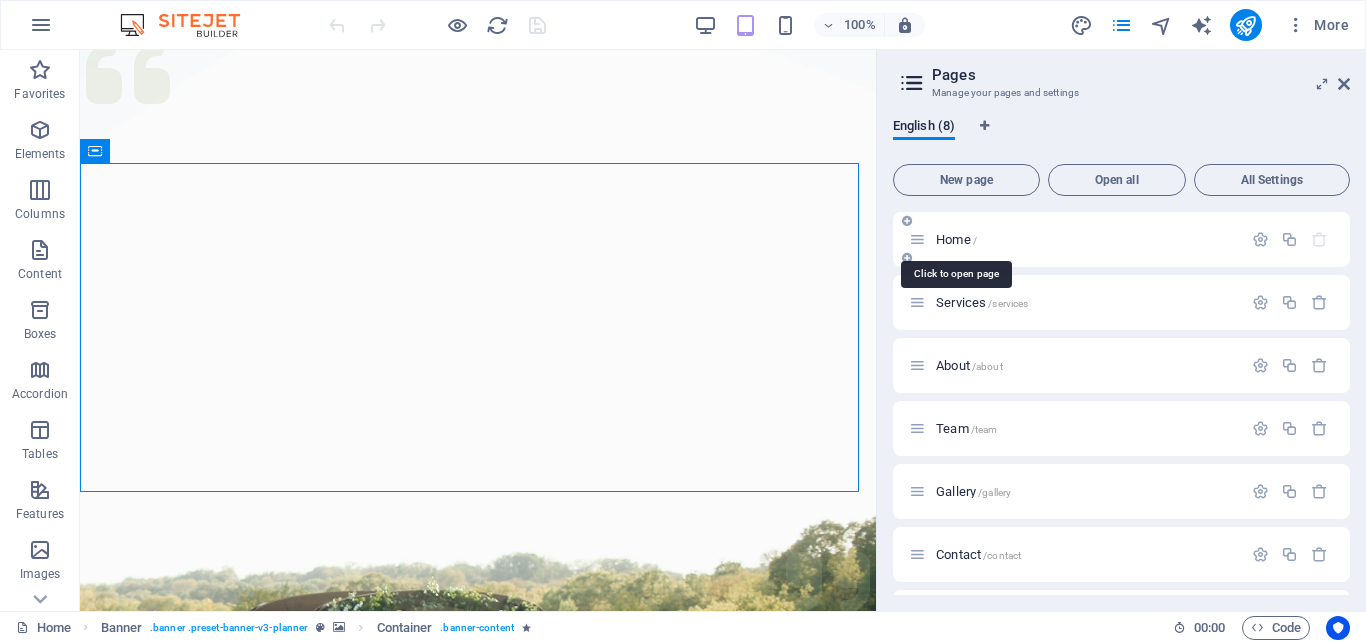 click on "Home /" at bounding box center [956, 239] 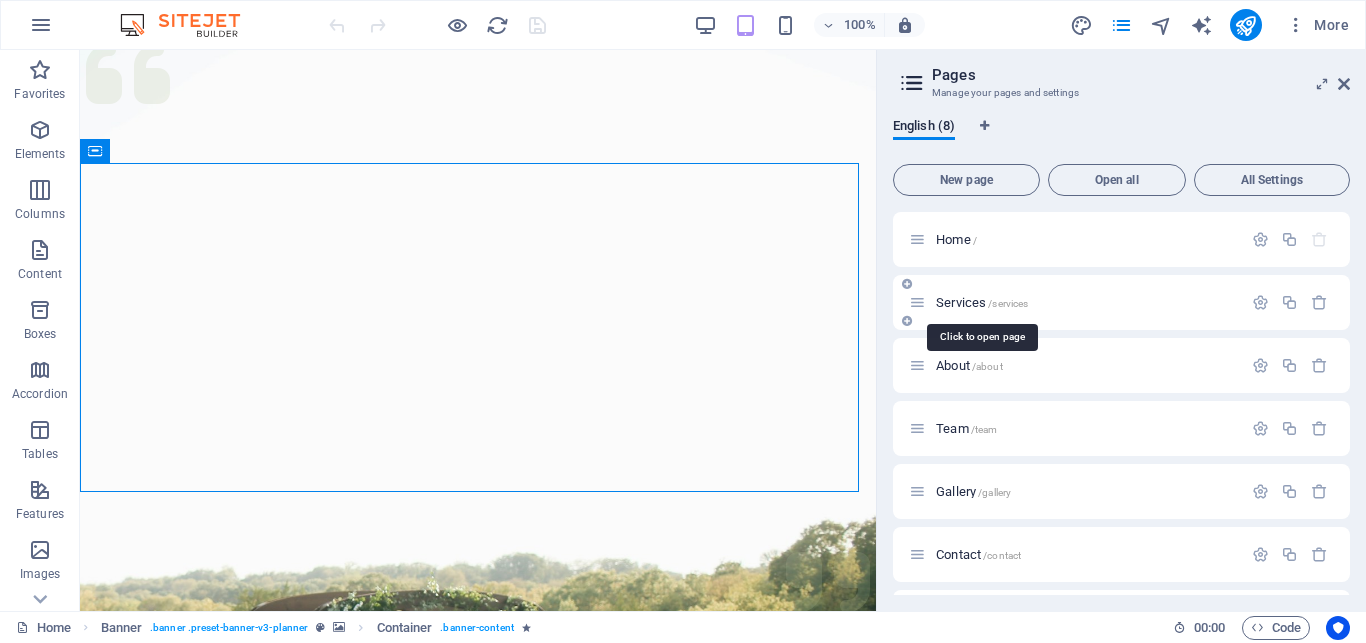 click on "Services /services" at bounding box center (982, 302) 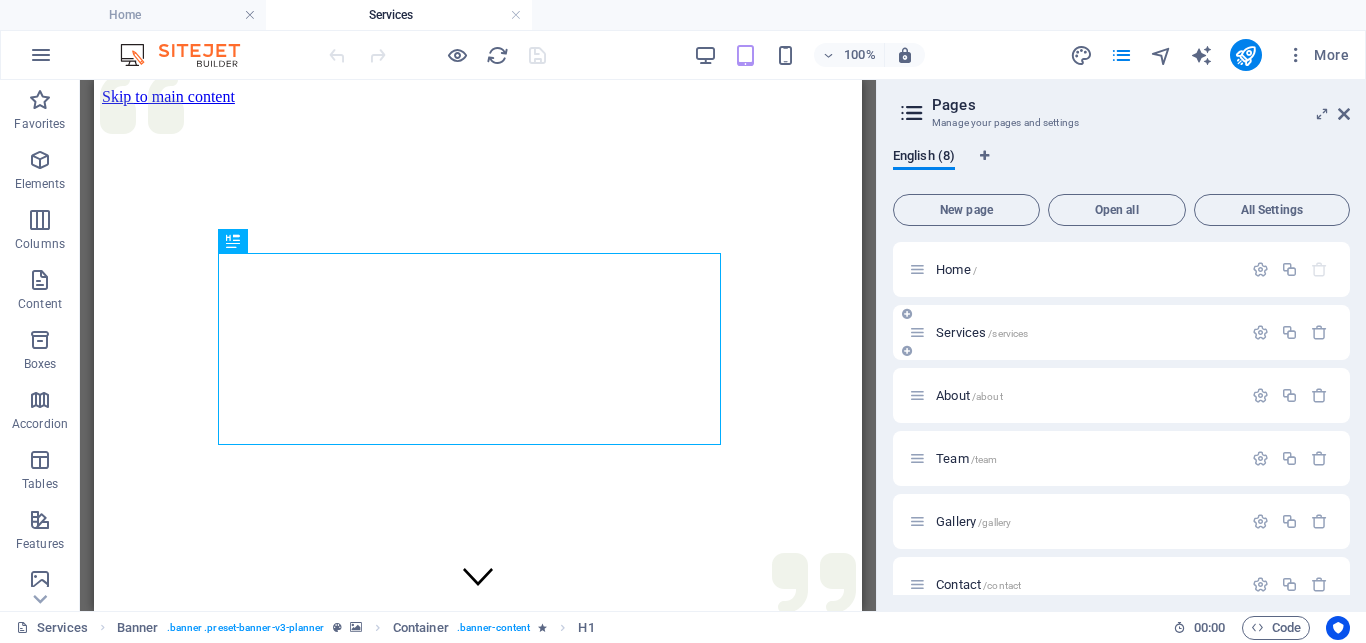 scroll, scrollTop: 0, scrollLeft: 0, axis: both 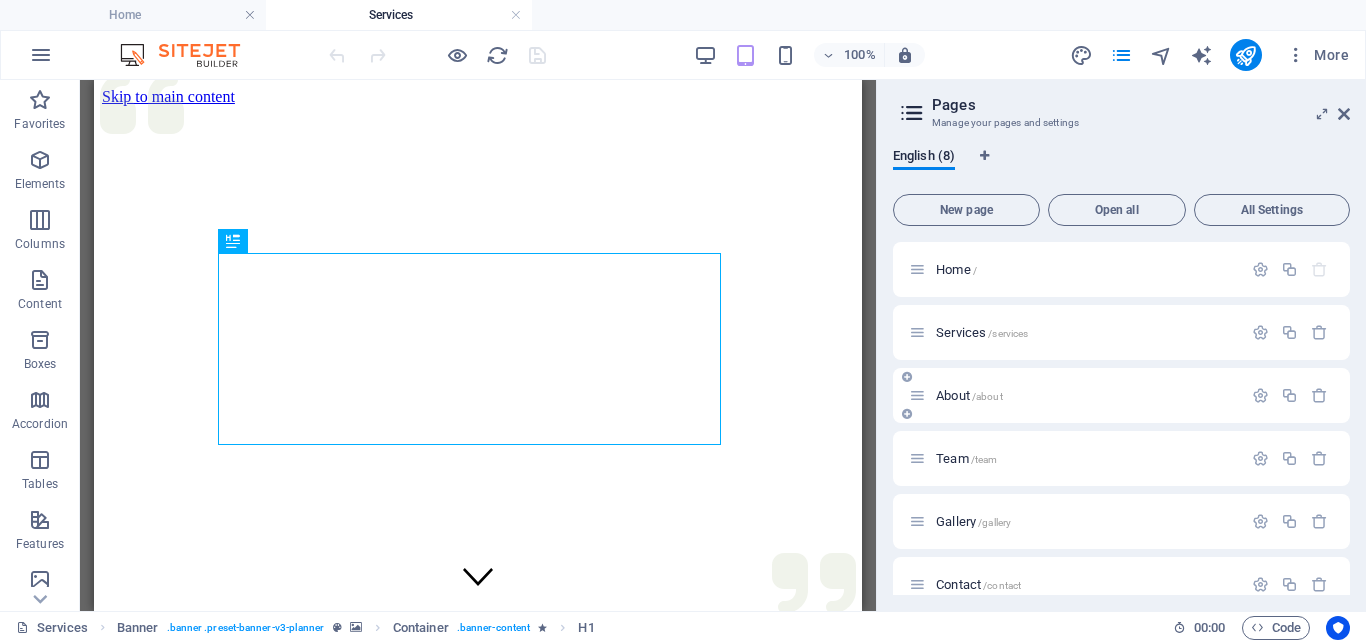 click on "About /about" at bounding box center (969, 395) 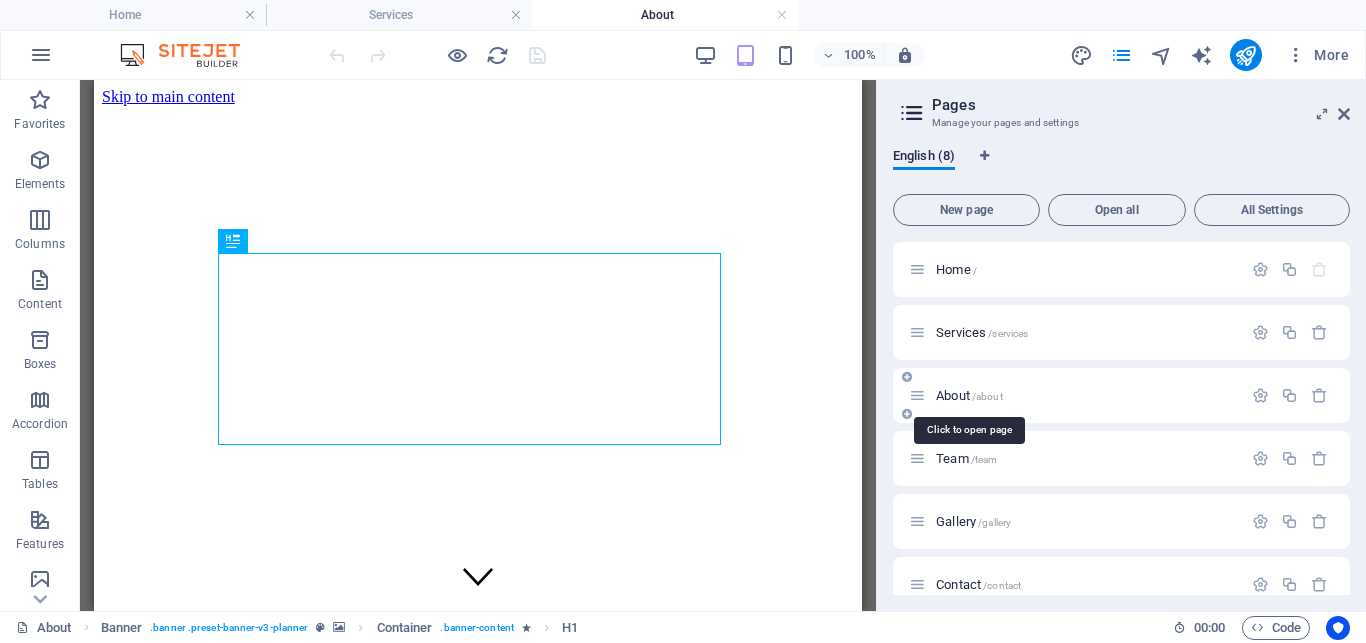 scroll, scrollTop: 0, scrollLeft: 0, axis: both 